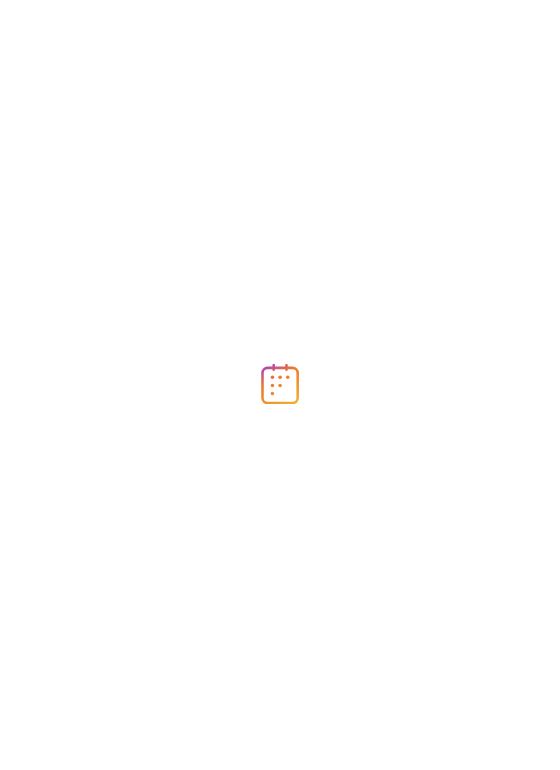 scroll, scrollTop: 0, scrollLeft: 0, axis: both 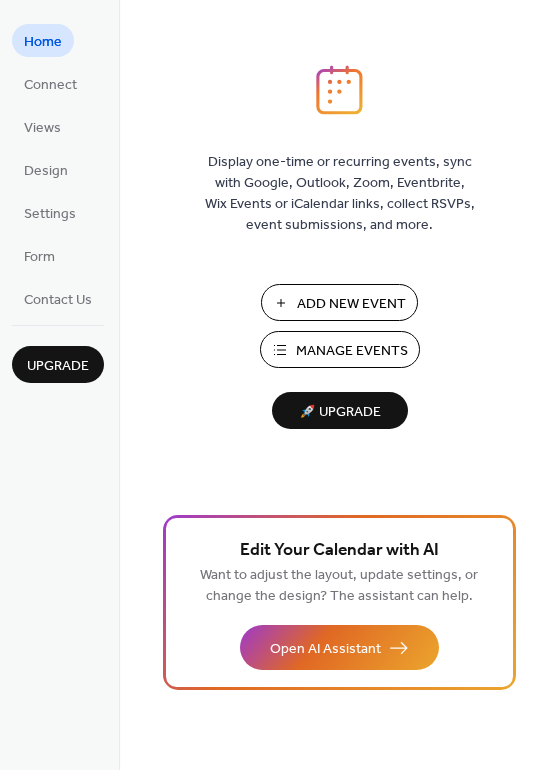 click on "Manage Events" at bounding box center [352, 351] 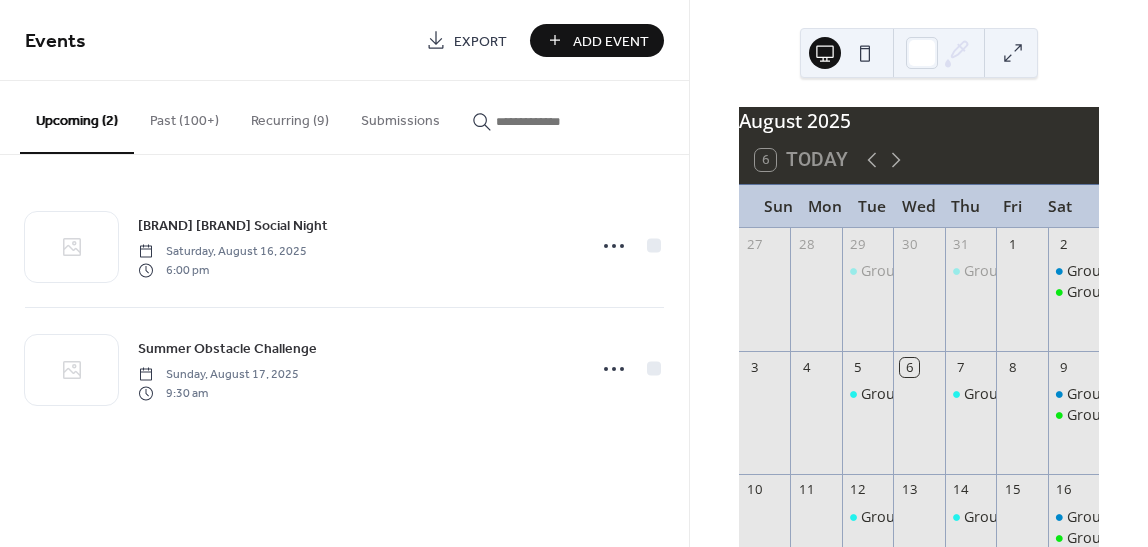 scroll, scrollTop: 0, scrollLeft: 0, axis: both 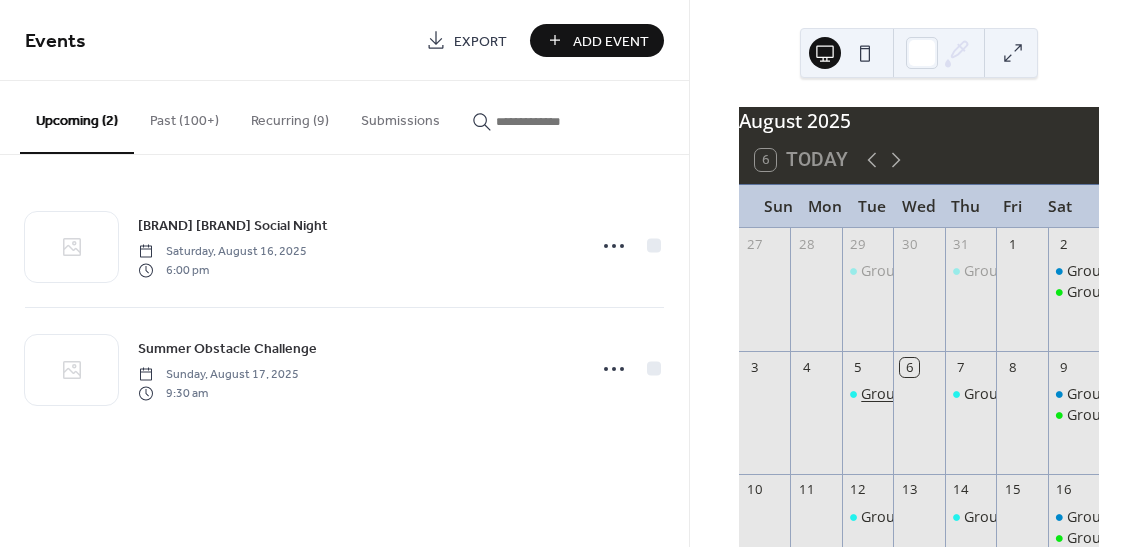 click on "Group Fitness - [CITY] Park (Outdoors)" at bounding box center [990, 394] 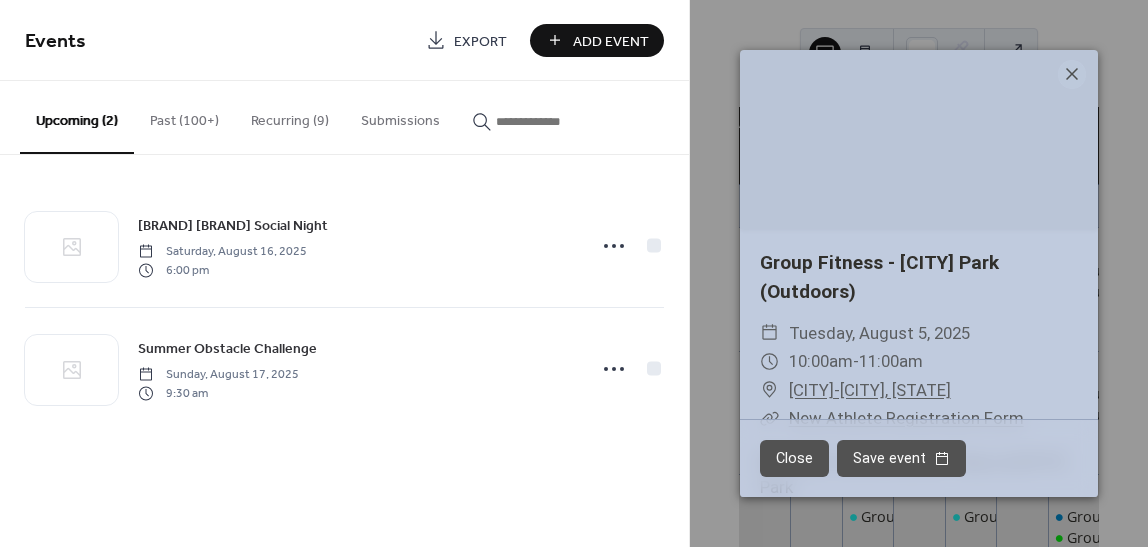 click on "[CITY]-[CITY], [STATE]" at bounding box center (870, 390) 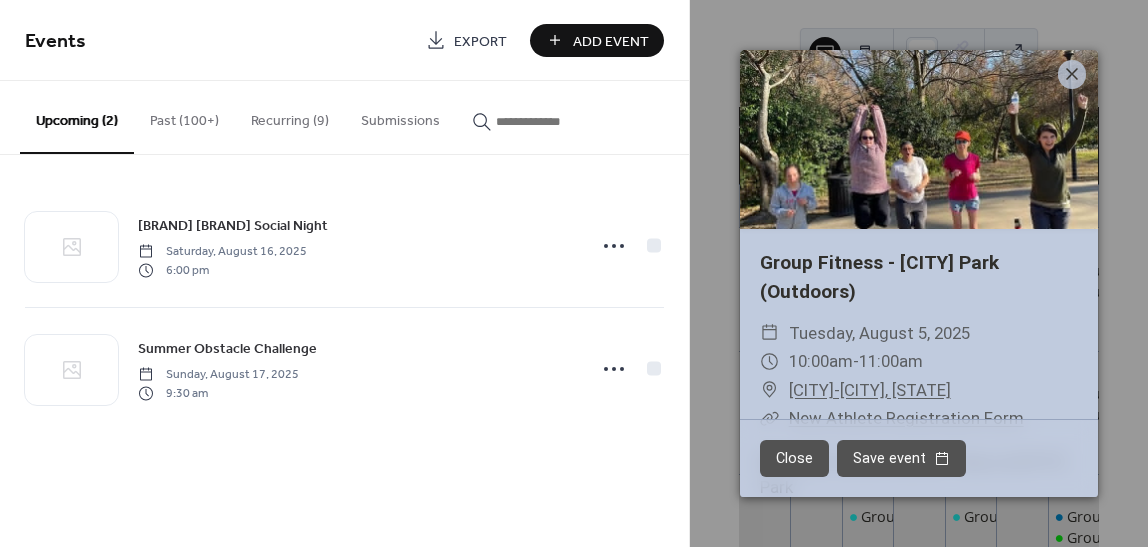 click on "Recurring (9)" at bounding box center (290, 116) 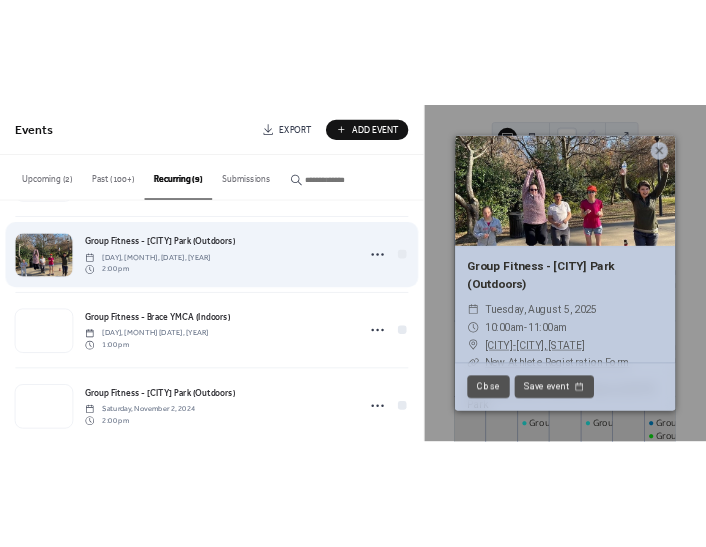 scroll, scrollTop: 127, scrollLeft: 0, axis: vertical 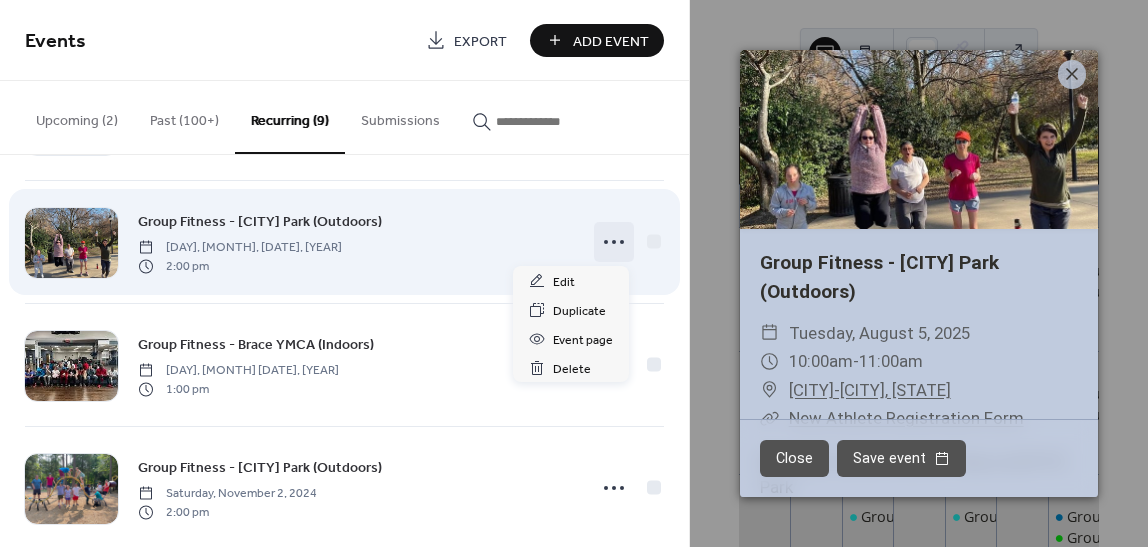 click 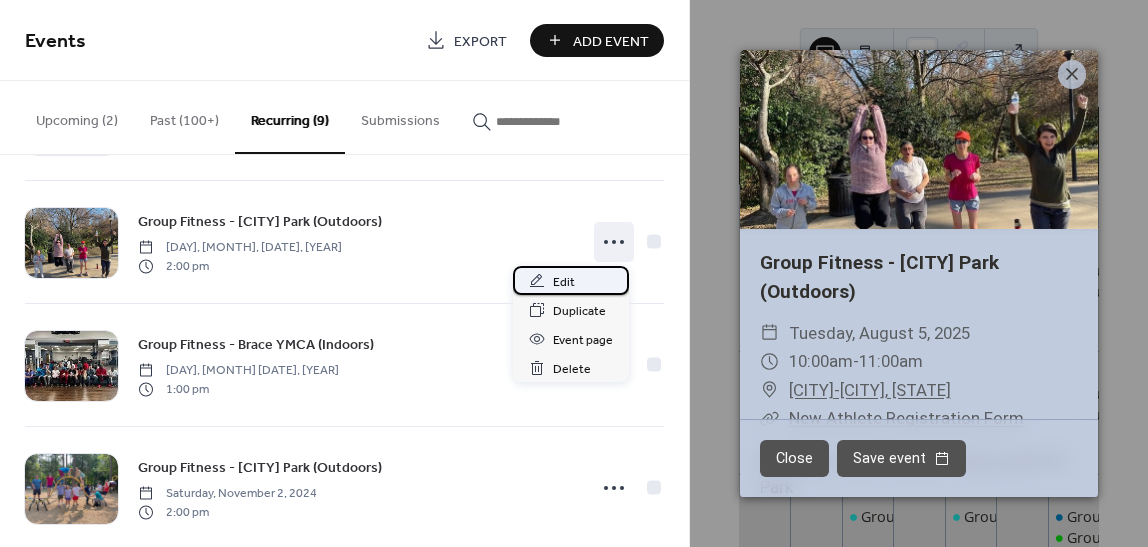 click on "Edit" at bounding box center (564, 282) 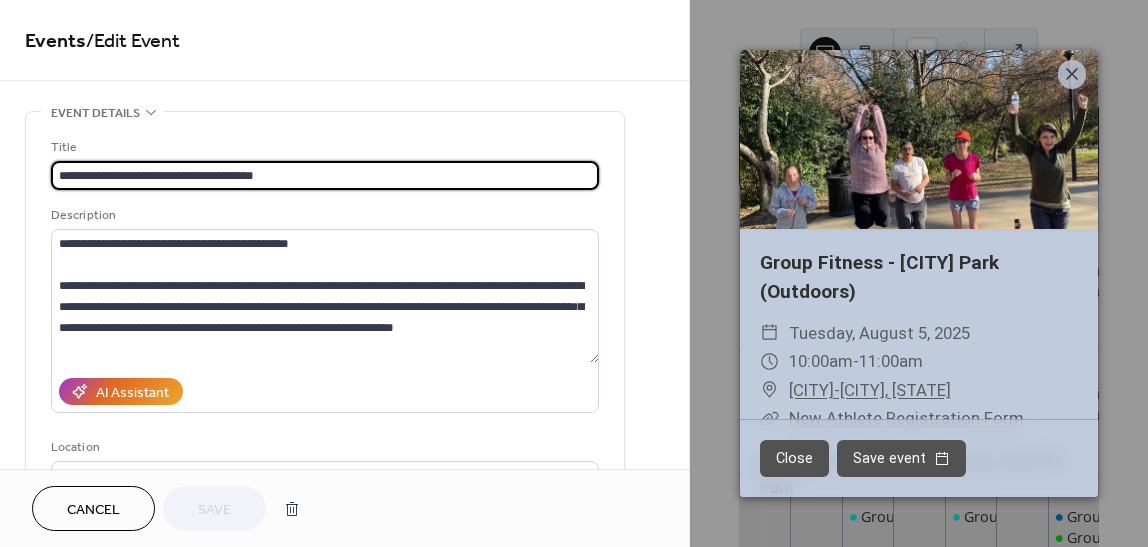 drag, startPoint x: 214, startPoint y: 172, endPoint x: 144, endPoint y: 173, distance: 70.00714 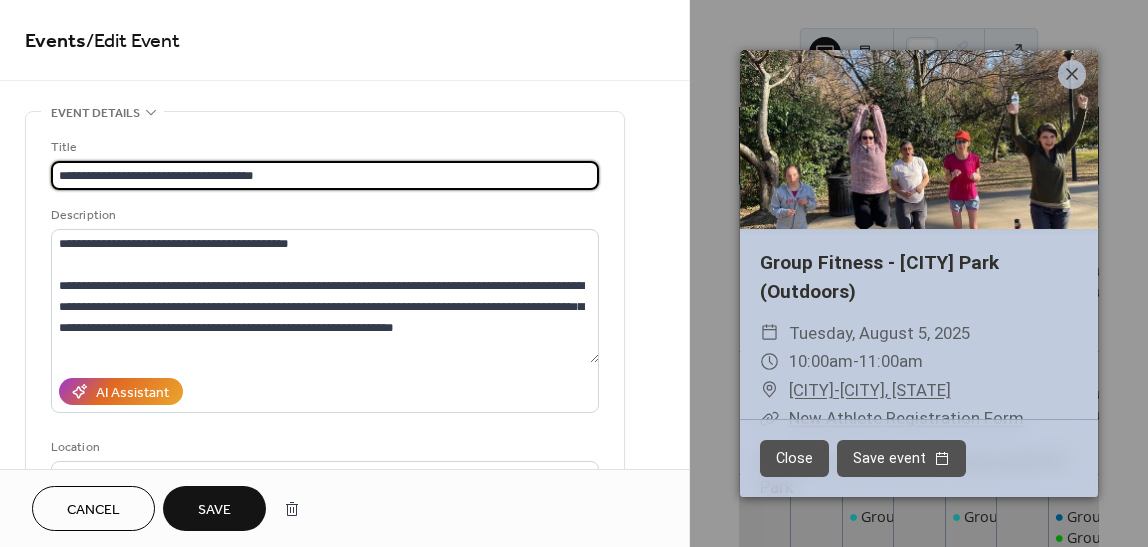 drag, startPoint x: 280, startPoint y: 171, endPoint x: 210, endPoint y: 168, distance: 70.064255 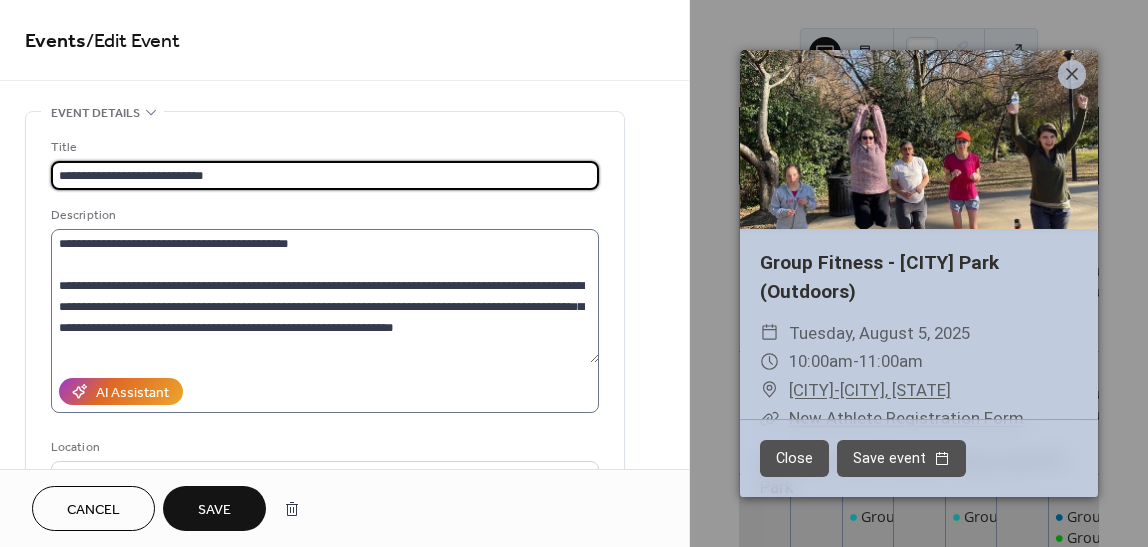 type on "**********" 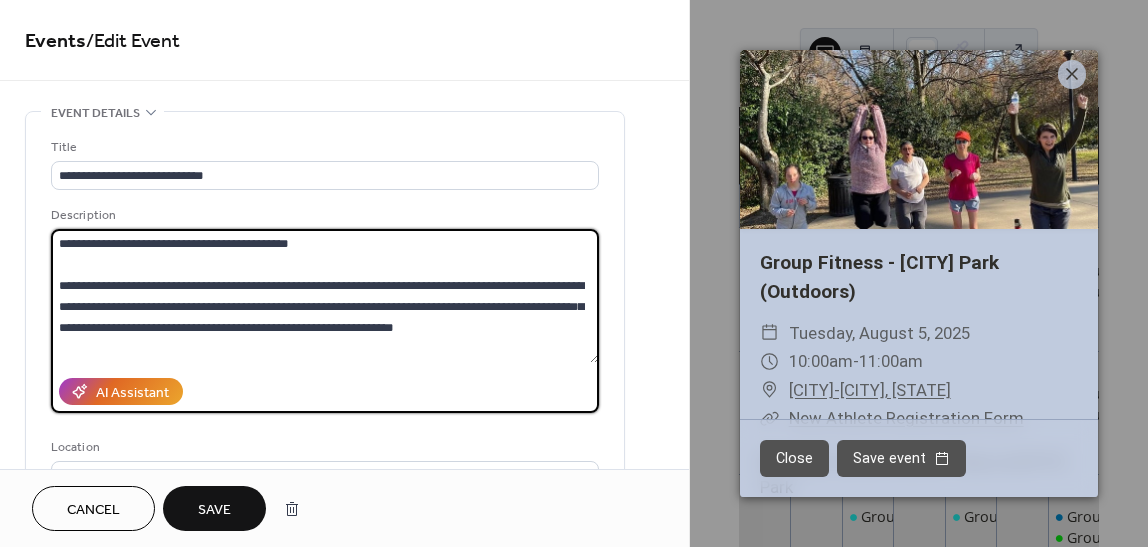 drag, startPoint x: 330, startPoint y: 245, endPoint x: 157, endPoint y: 239, distance: 173.10402 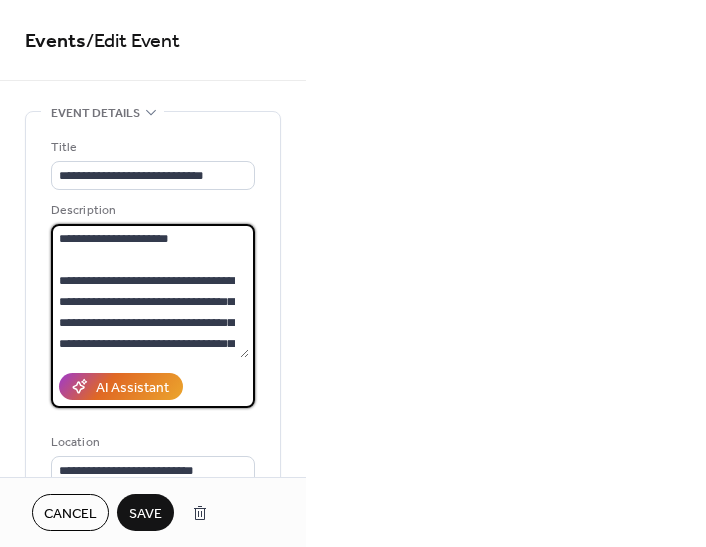 drag, startPoint x: 123, startPoint y: 300, endPoint x: 60, endPoint y: 299, distance: 63.007935 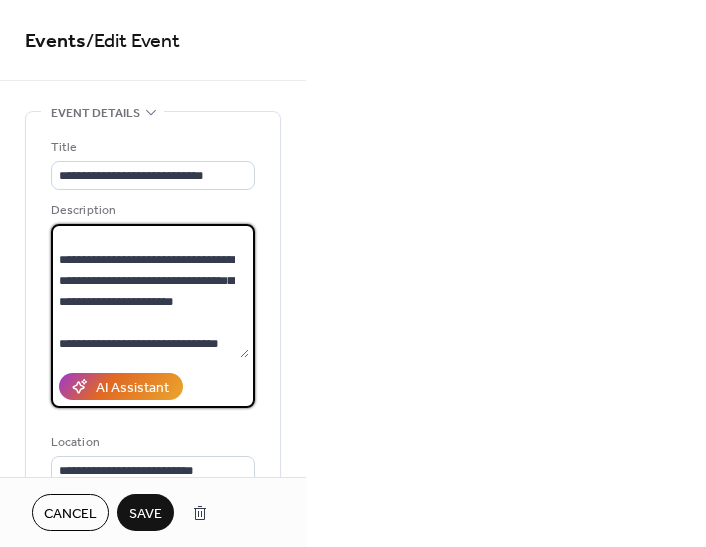 scroll, scrollTop: 378, scrollLeft: 0, axis: vertical 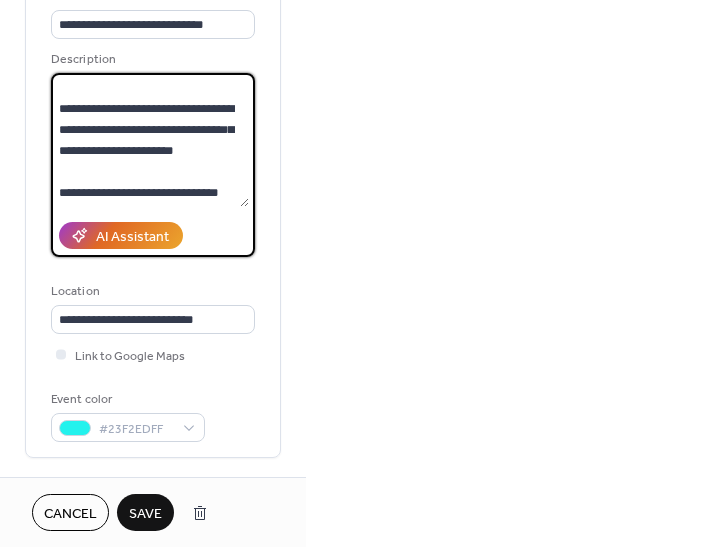 drag, startPoint x: 60, startPoint y: 149, endPoint x: 236, endPoint y: 155, distance: 176.10225 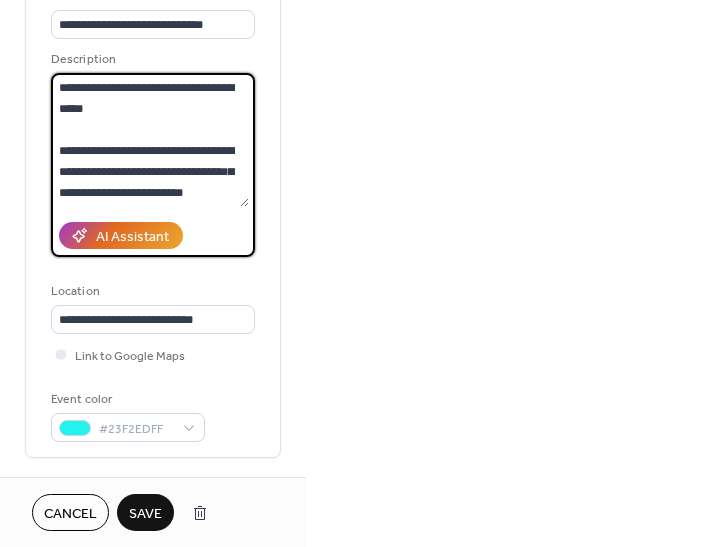 scroll, scrollTop: 336, scrollLeft: 0, axis: vertical 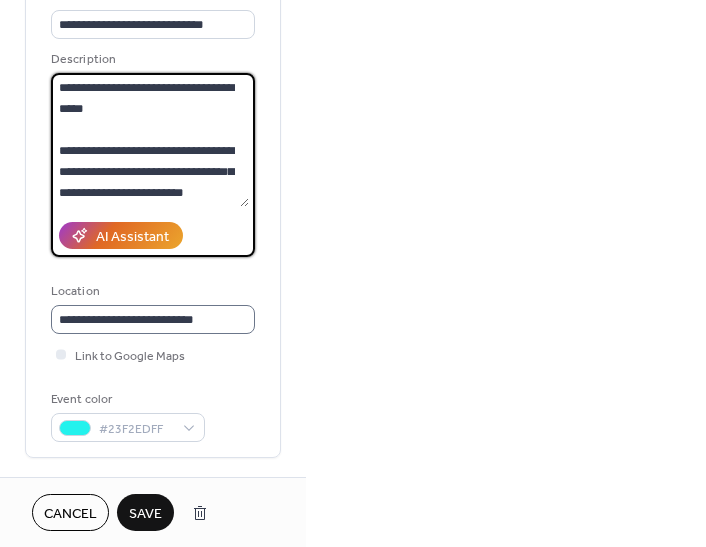 type on "**********" 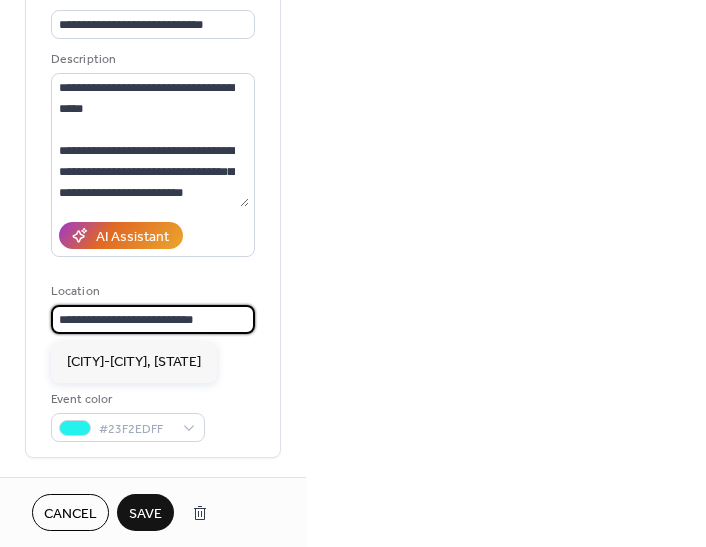 click on "**********" at bounding box center [153, 319] 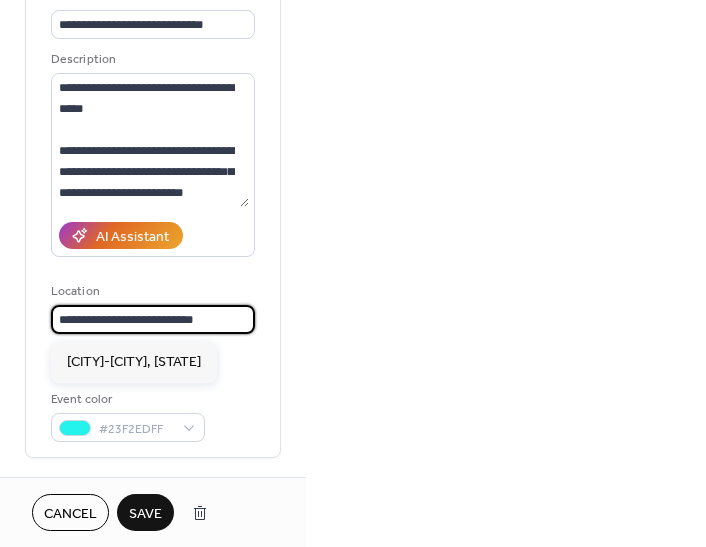 drag, startPoint x: 239, startPoint y: 328, endPoint x: 13, endPoint y: 320, distance: 226.14156 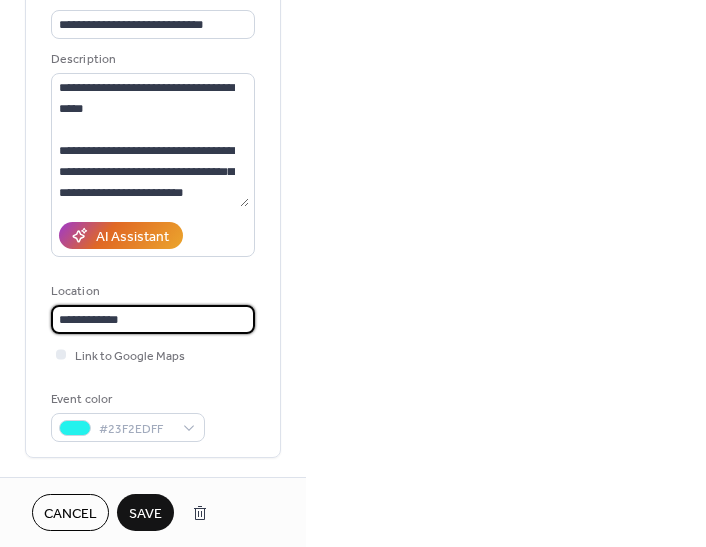 click on "**********" at bounding box center (153, 319) 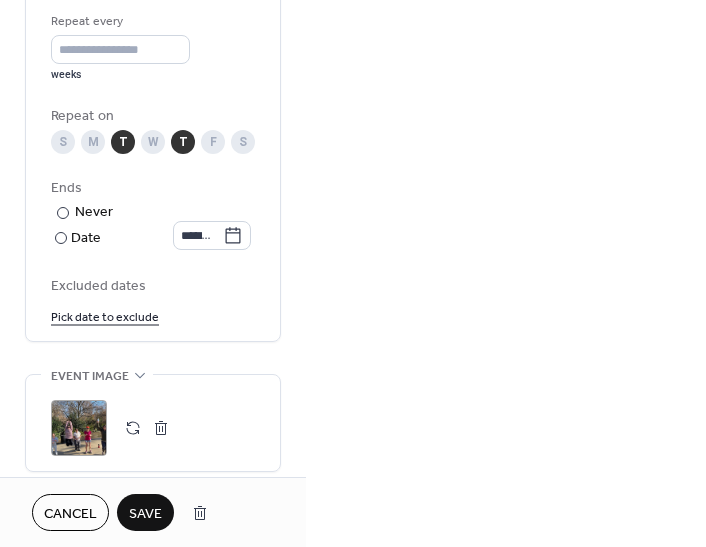scroll, scrollTop: 1123, scrollLeft: 0, axis: vertical 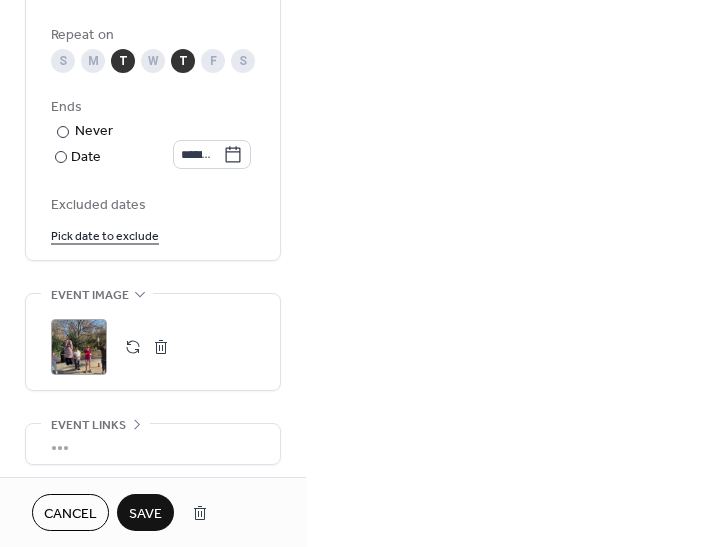 type on "**********" 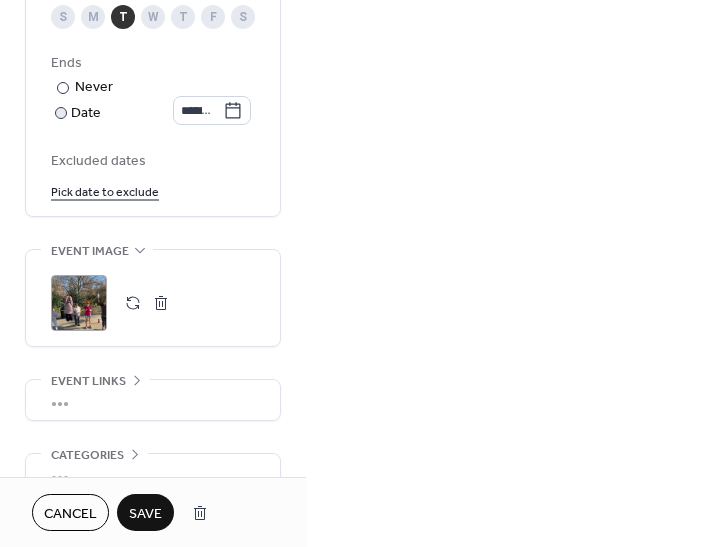 scroll, scrollTop: 1157, scrollLeft: 0, axis: vertical 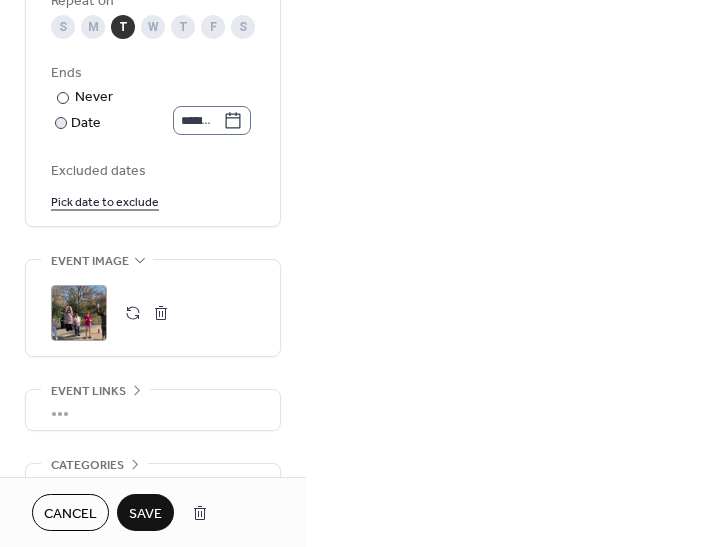 click 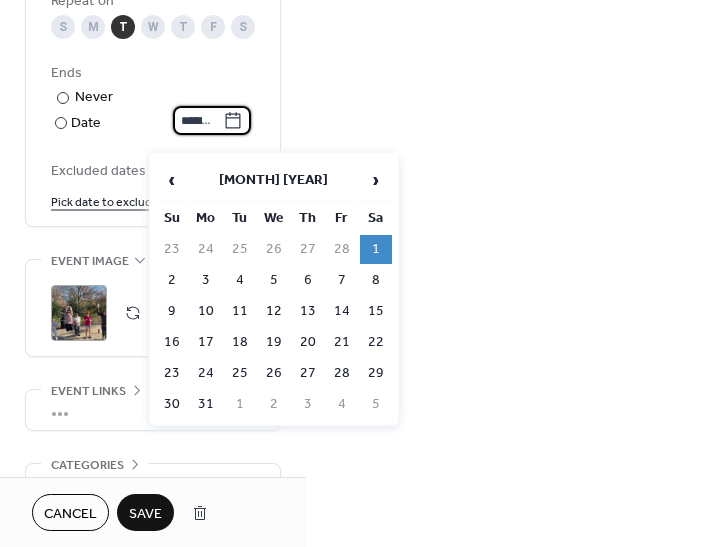 click on "Save" at bounding box center [145, 514] 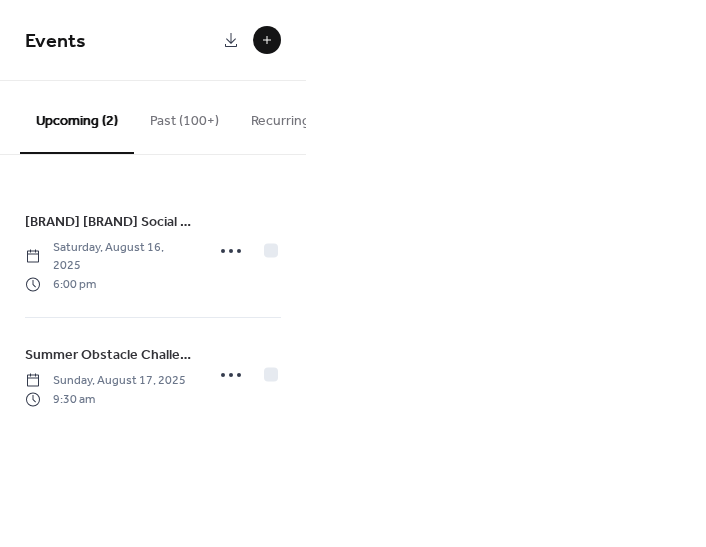 click on "Recurring (9)" at bounding box center (290, 116) 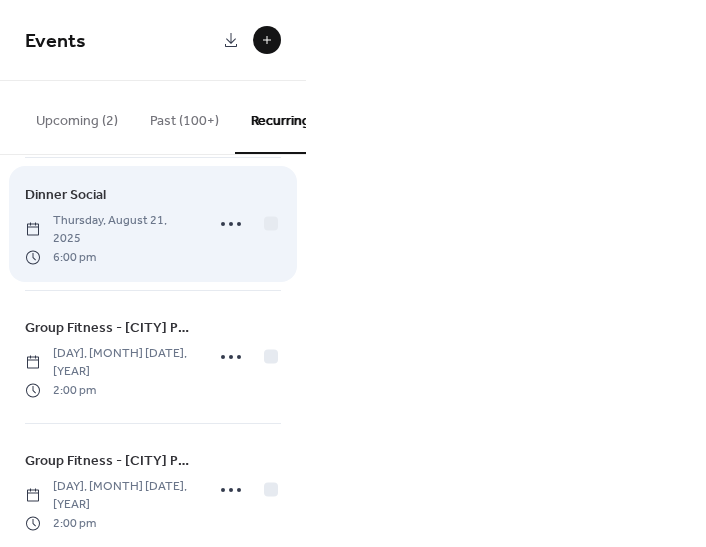 scroll, scrollTop: 825, scrollLeft: 0, axis: vertical 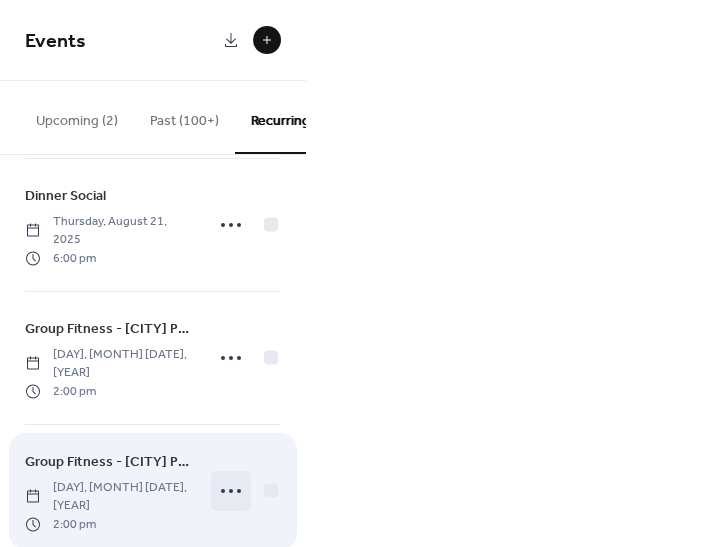 click 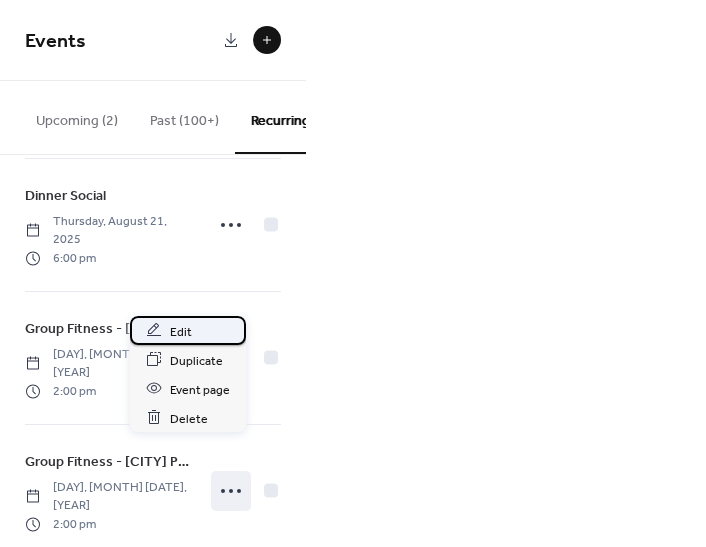 click on "Edit" at bounding box center (181, 331) 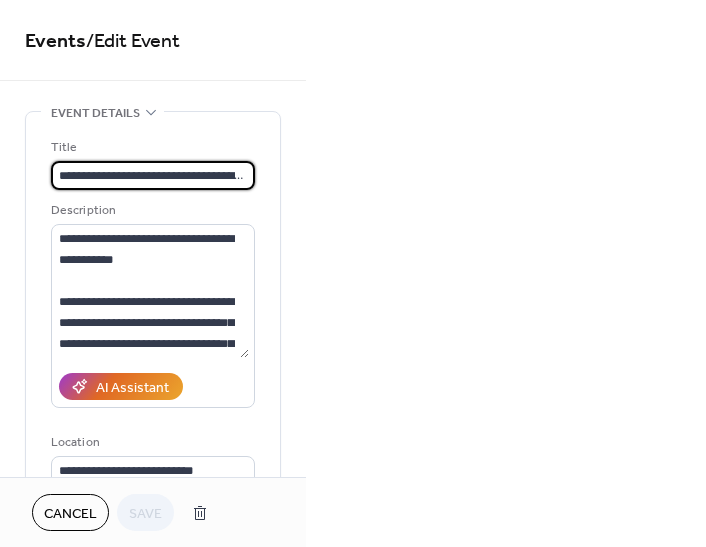 scroll, scrollTop: 0, scrollLeft: 37, axis: horizontal 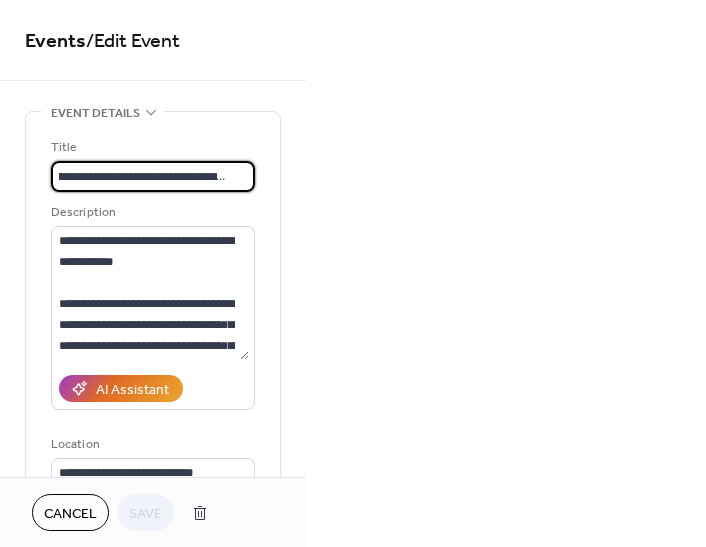 drag, startPoint x: 108, startPoint y: 173, endPoint x: 243, endPoint y: 175, distance: 135.01482 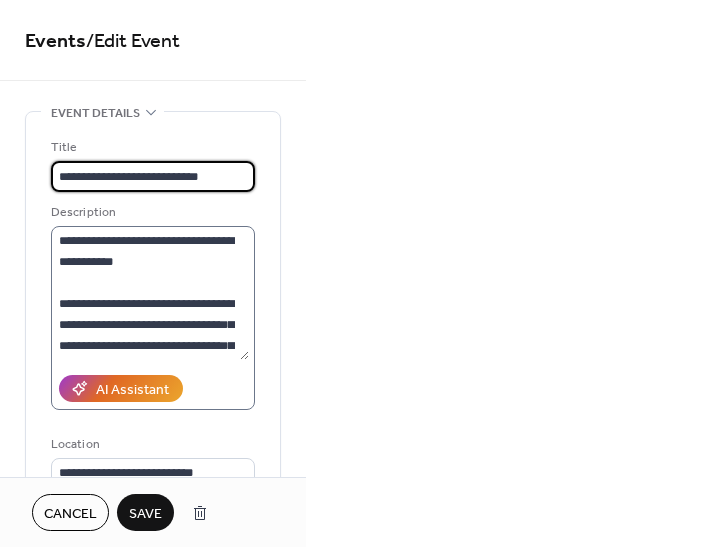type on "**********" 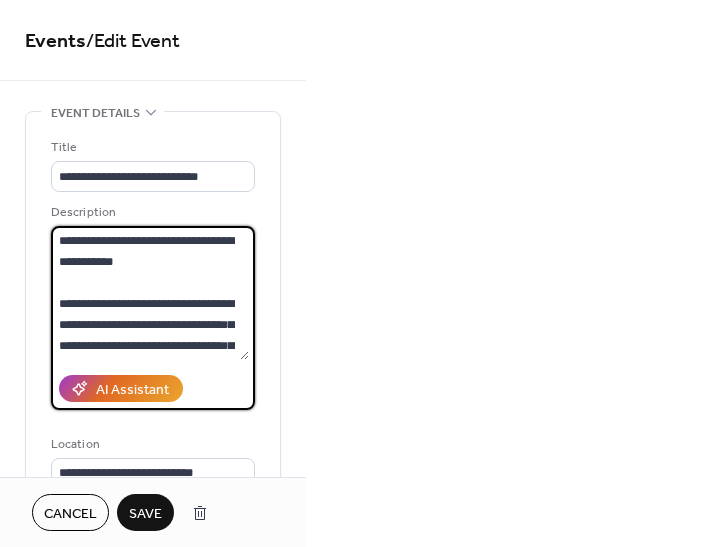 drag, startPoint x: 144, startPoint y: 259, endPoint x: 74, endPoint y: 257, distance: 70.028564 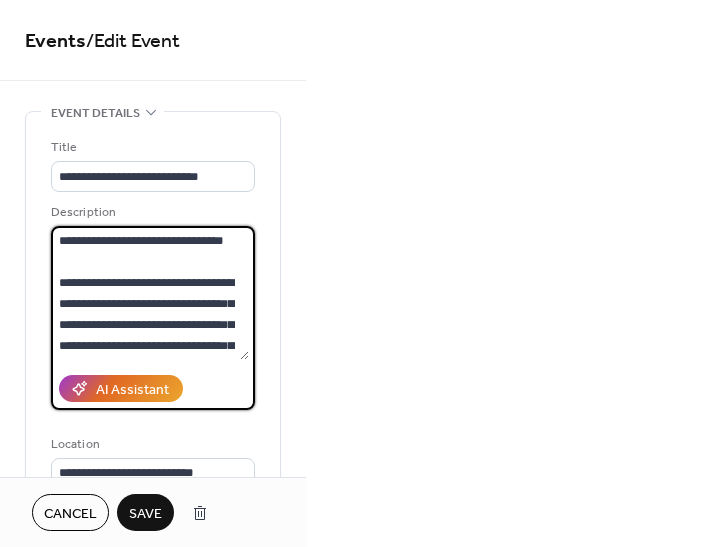 drag, startPoint x: 111, startPoint y: 301, endPoint x: 178, endPoint y: 278, distance: 70.837845 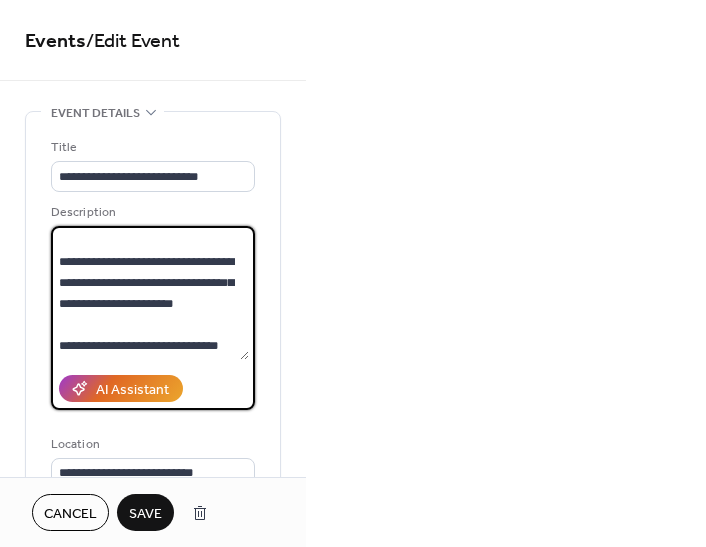 scroll, scrollTop: 399, scrollLeft: 0, axis: vertical 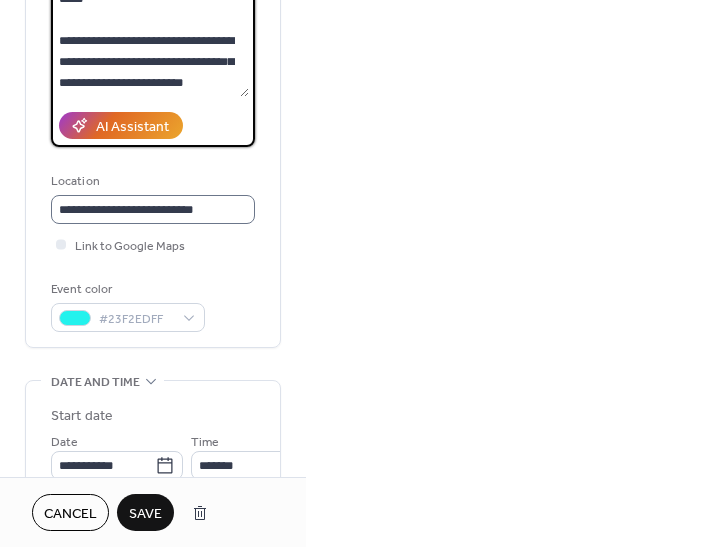 type on "**********" 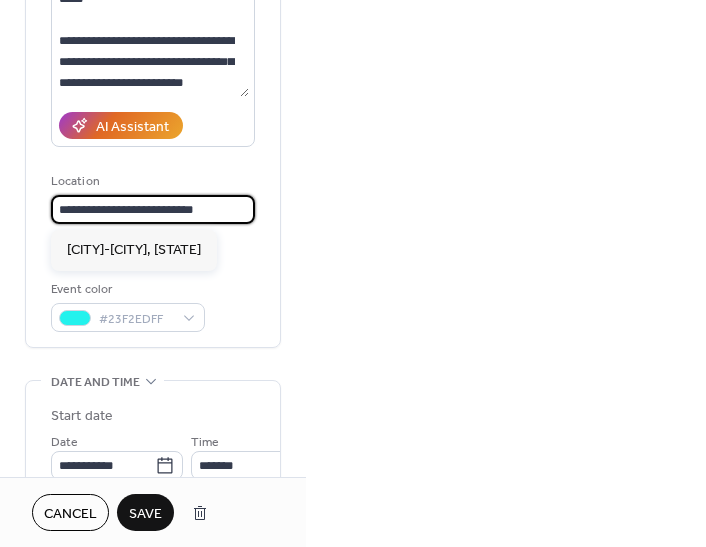 drag, startPoint x: 228, startPoint y: 212, endPoint x: 52, endPoint y: 209, distance: 176.02557 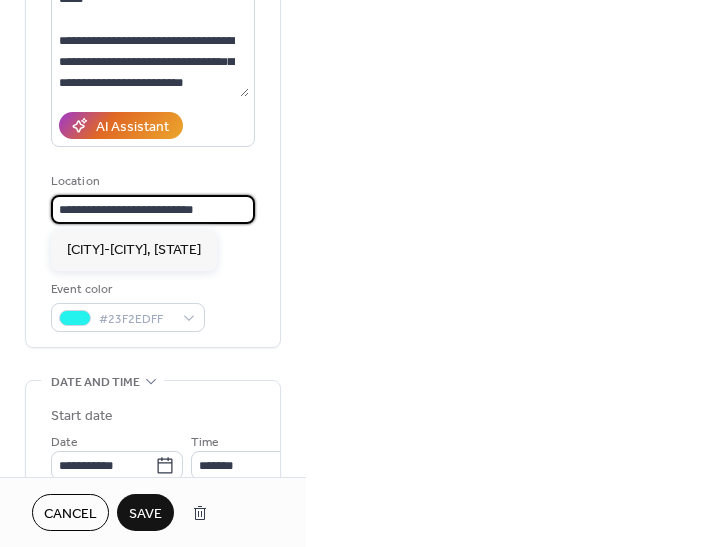 click on "**********" at bounding box center (153, 209) 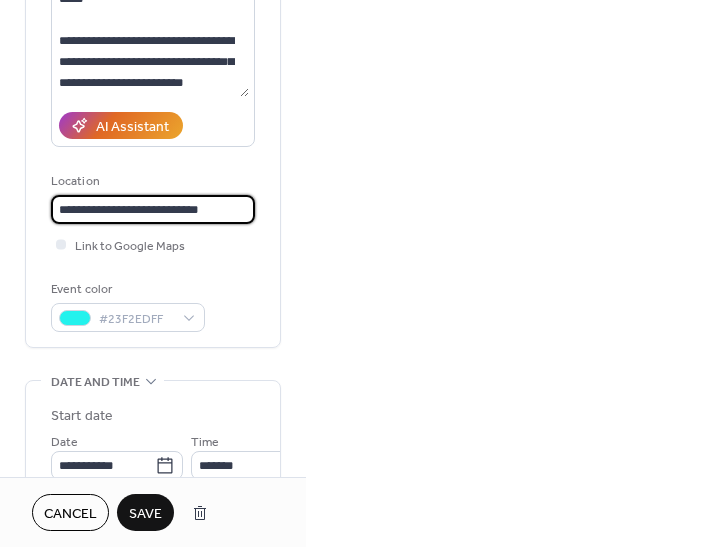 type on "**********" 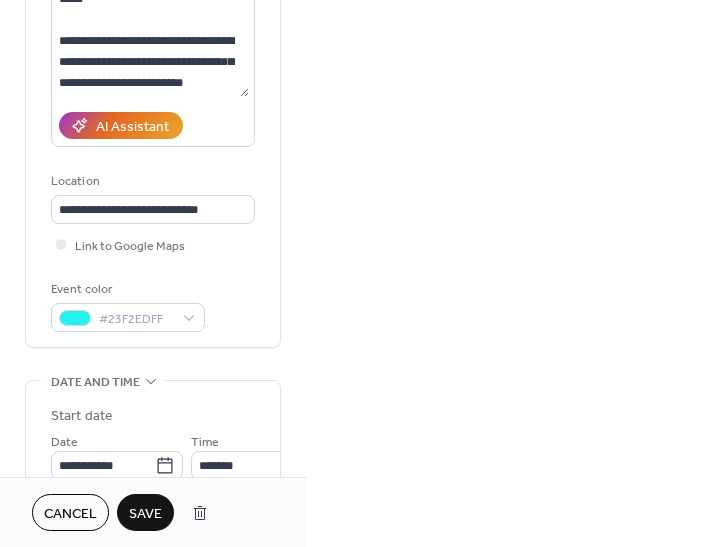 click on "**********" at bounding box center (153, 103) 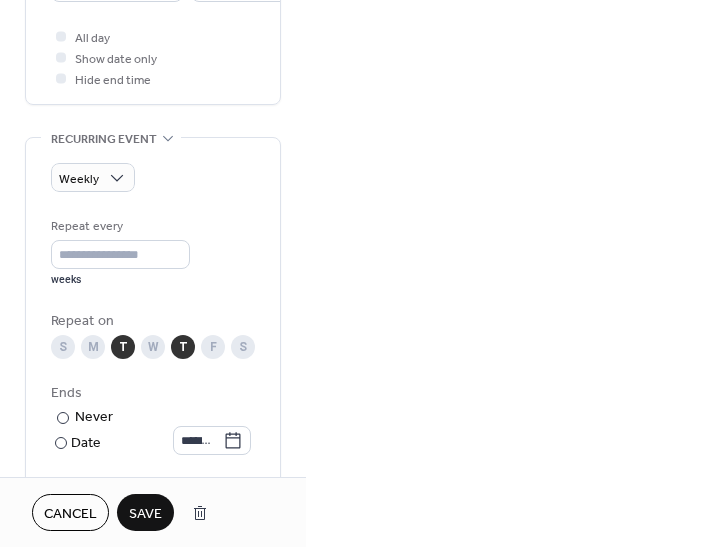 scroll, scrollTop: 847, scrollLeft: 0, axis: vertical 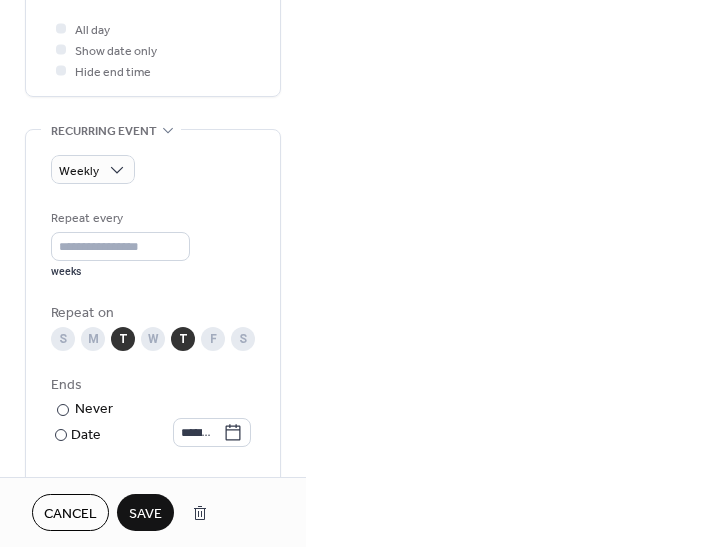 click on "T" at bounding box center [183, 339] 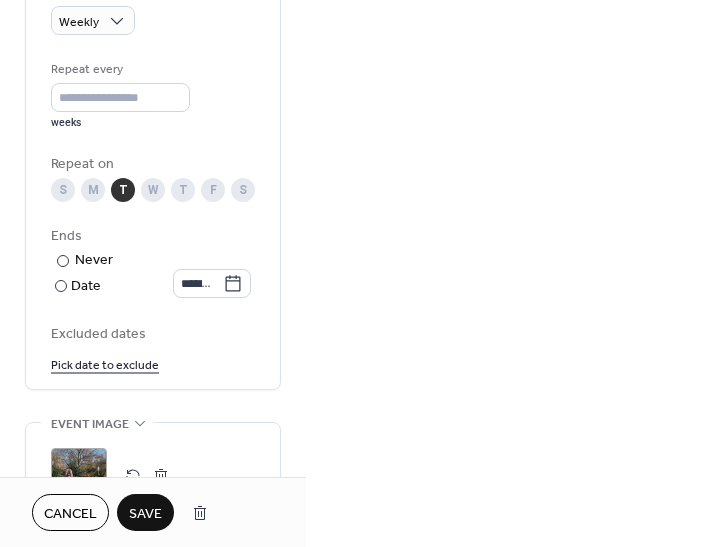 scroll, scrollTop: 998, scrollLeft: 0, axis: vertical 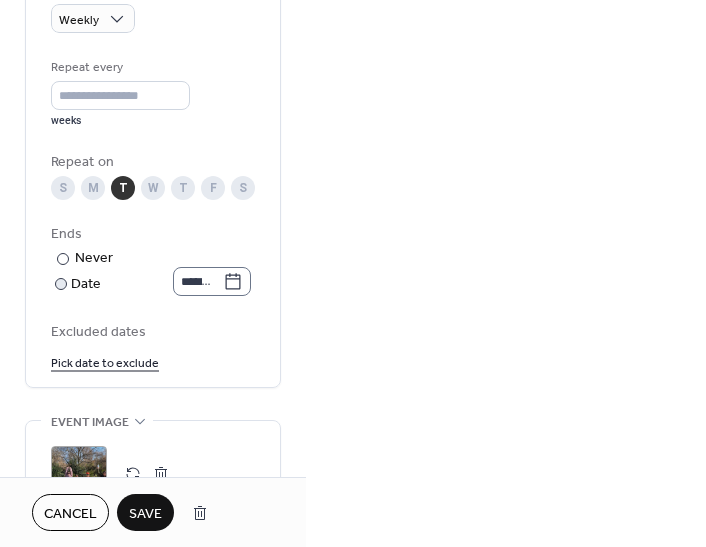 click 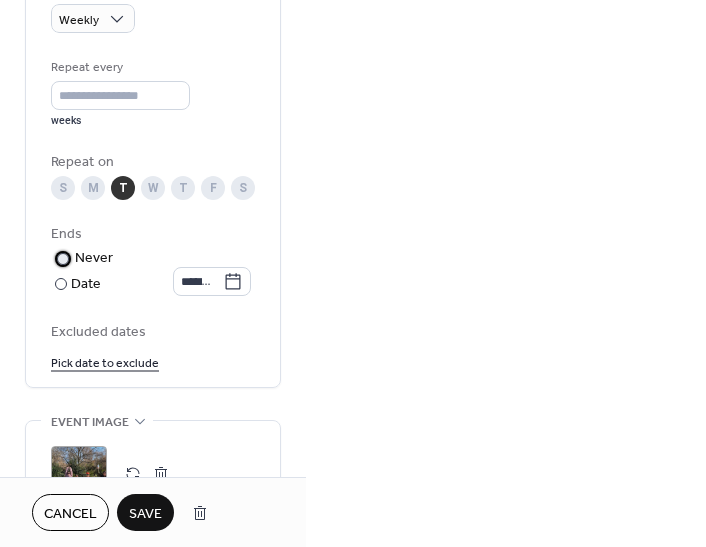 click on "Never" at bounding box center [94, 258] 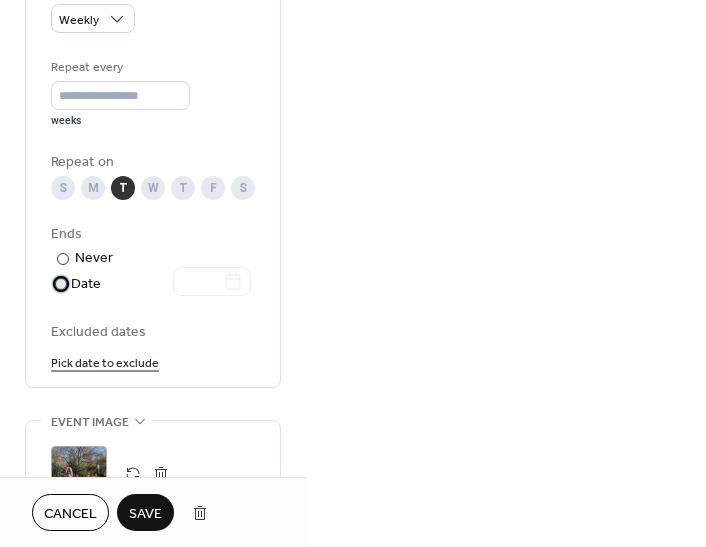 click at bounding box center (200, 283) 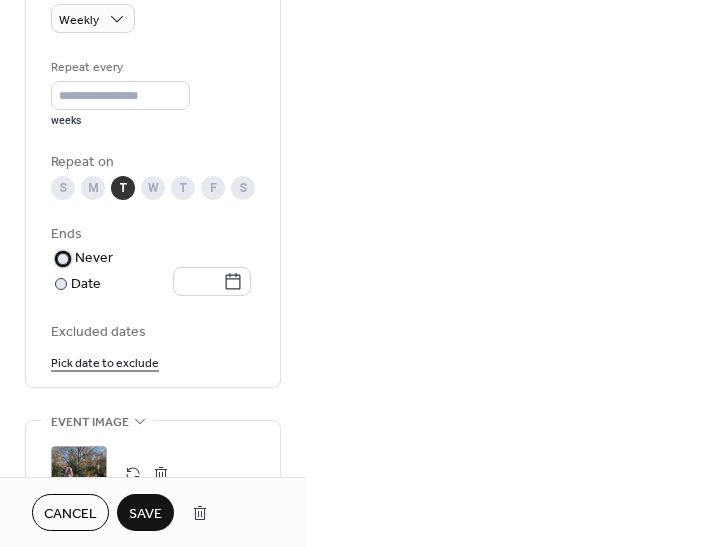 click on "​ Never" at bounding box center (153, 258) 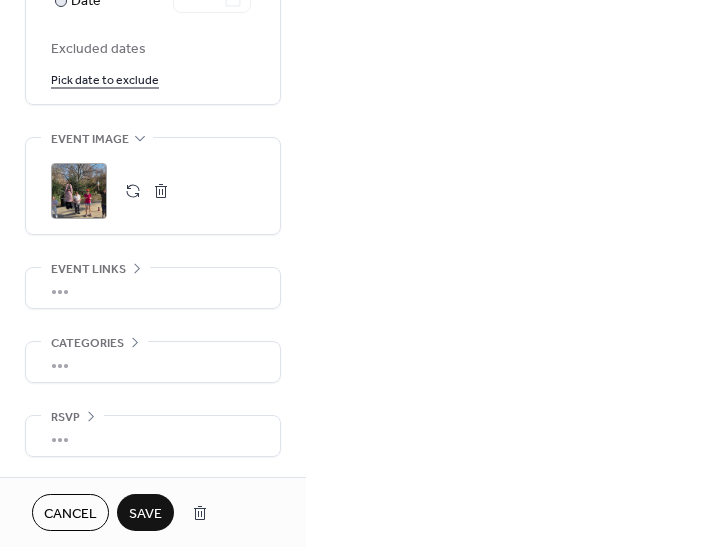 scroll, scrollTop: 1291, scrollLeft: 0, axis: vertical 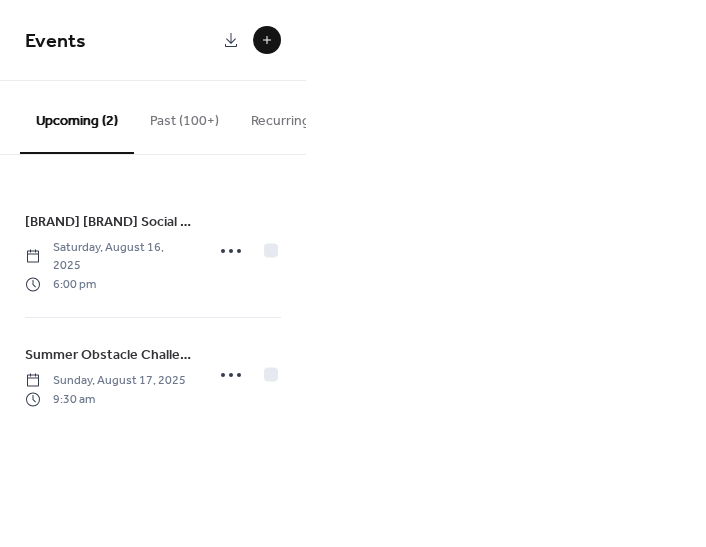 click on "Recurring (9)" at bounding box center (290, 116) 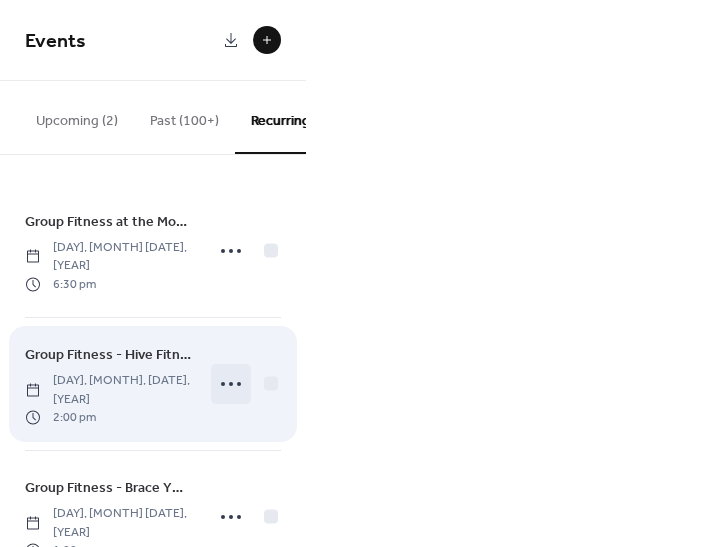 click 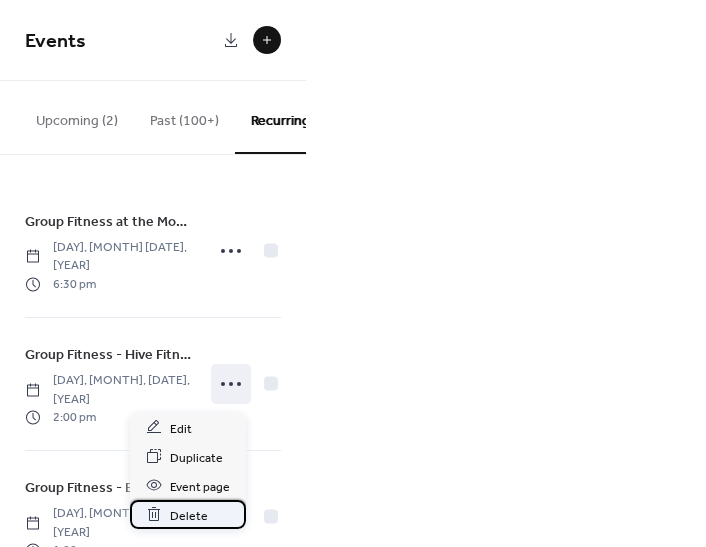 click on "Delete" at bounding box center [189, 515] 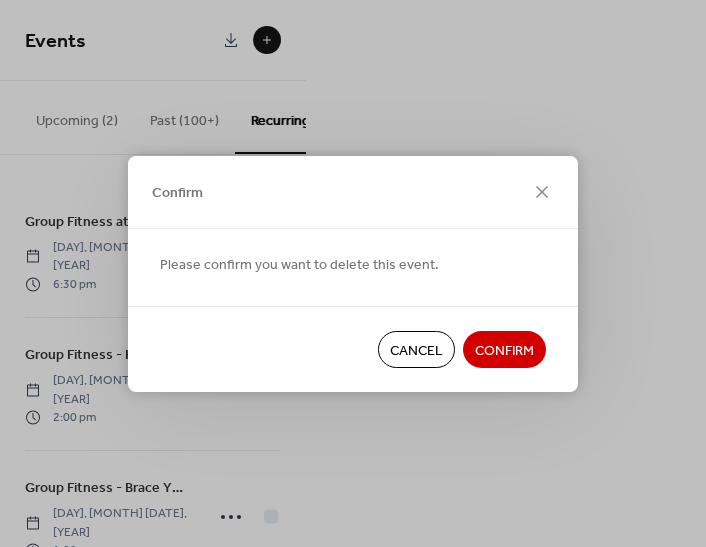 click on "Confirm" at bounding box center [504, 350] 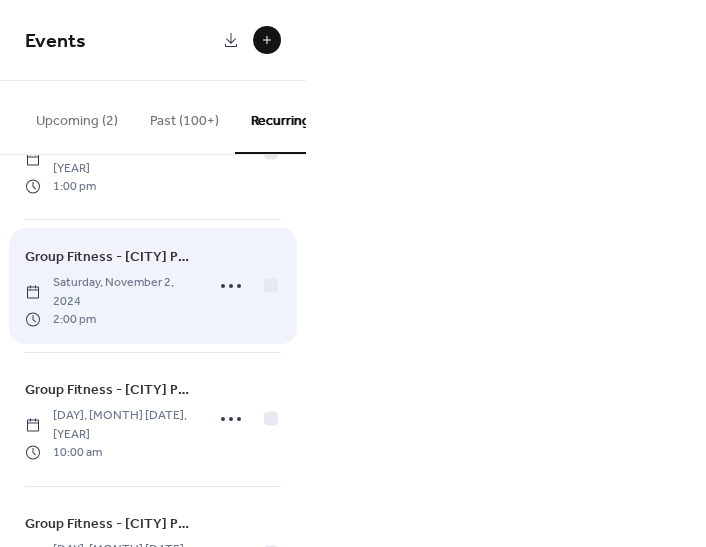scroll, scrollTop: 246, scrollLeft: 0, axis: vertical 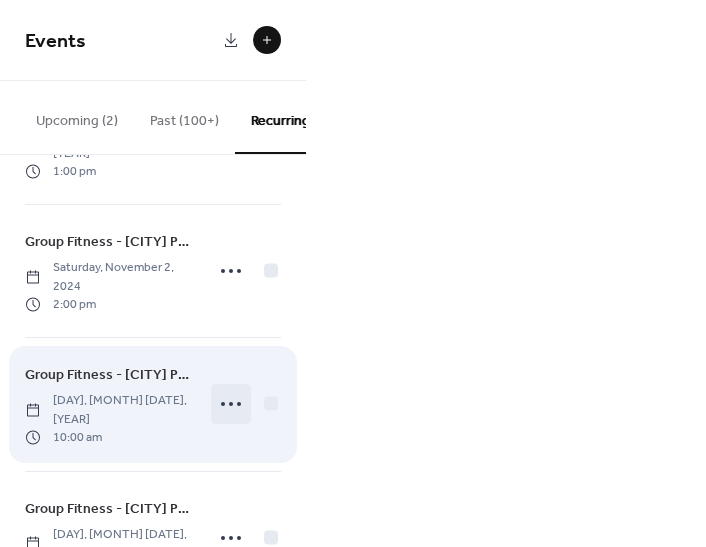 click 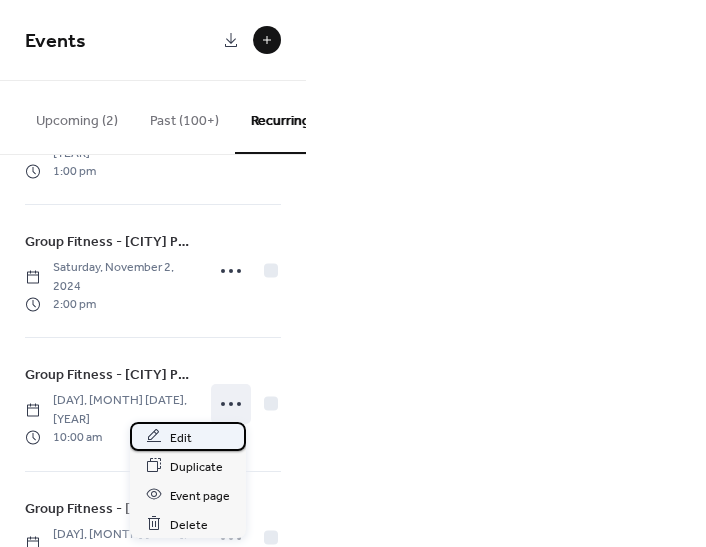 click on "Edit" at bounding box center [181, 437] 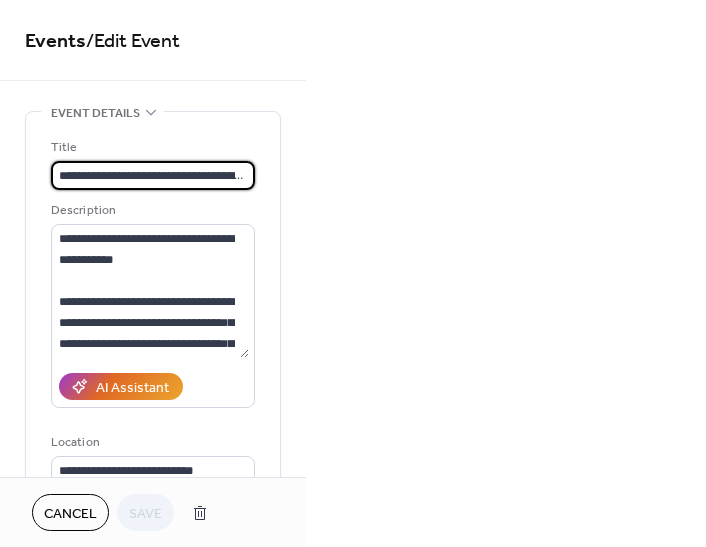 scroll, scrollTop: 0, scrollLeft: 37, axis: horizontal 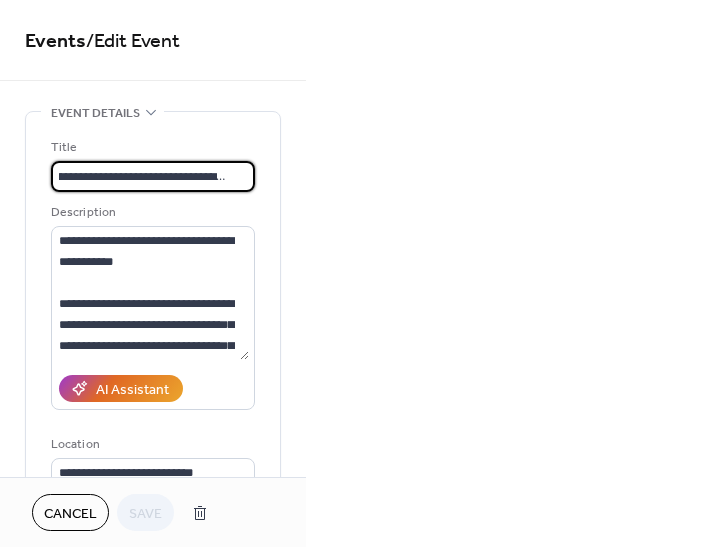 drag, startPoint x: 107, startPoint y: 174, endPoint x: 270, endPoint y: 179, distance: 163.07668 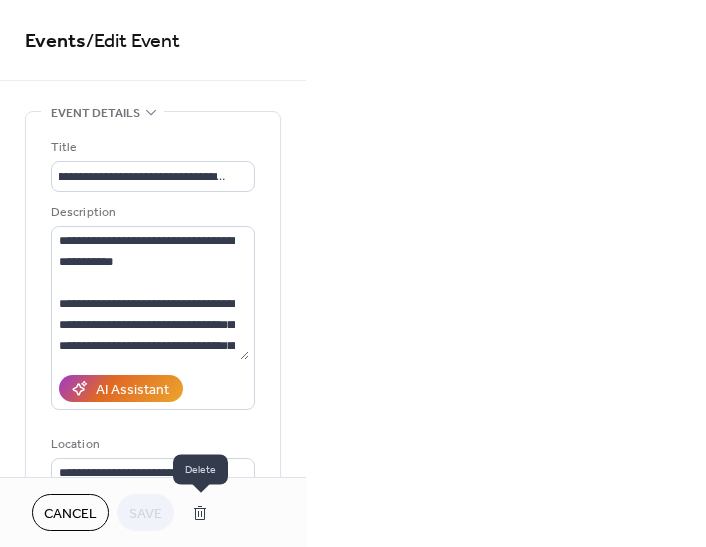 click at bounding box center (200, 513) 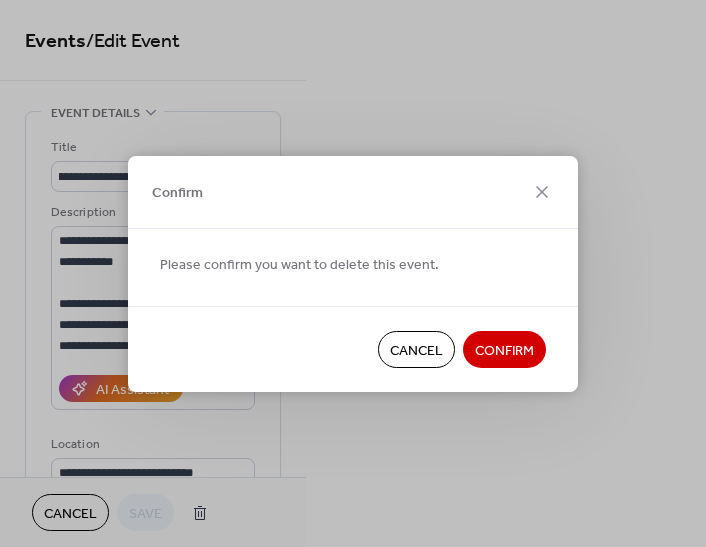 click on "Confirm" at bounding box center [504, 350] 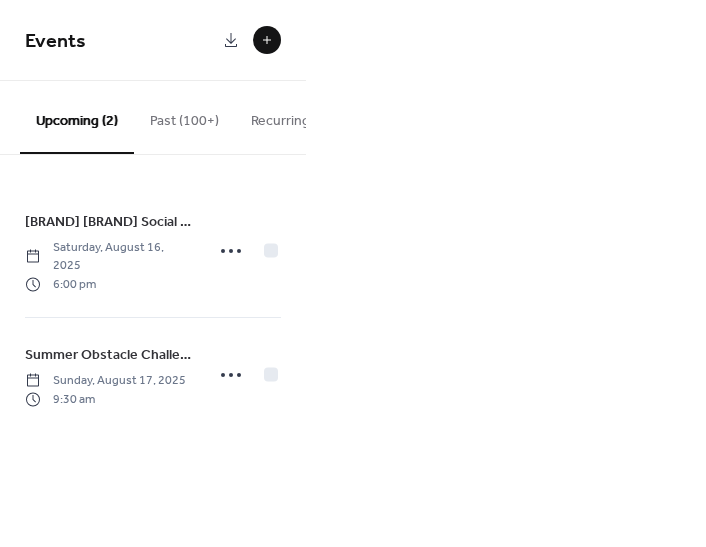 click on "Recurring (7)" at bounding box center [290, 116] 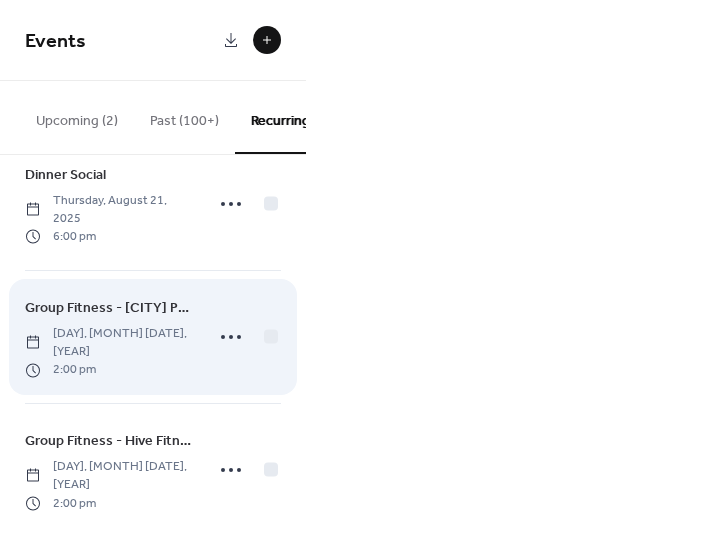 scroll, scrollTop: 579, scrollLeft: 0, axis: vertical 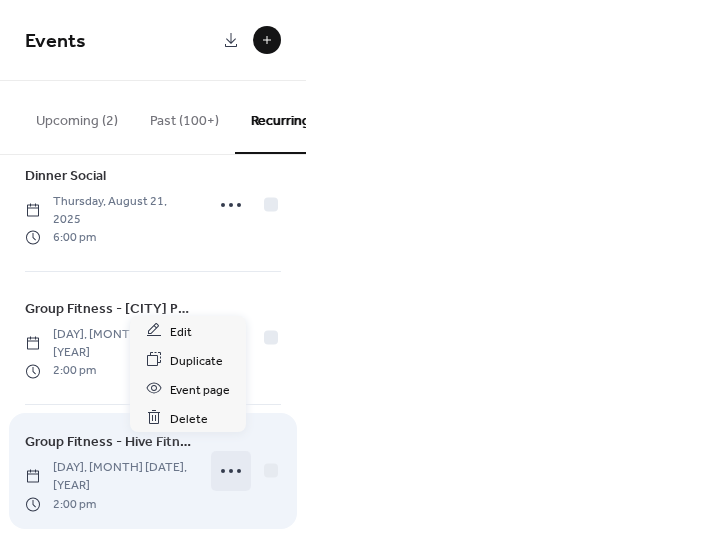 click 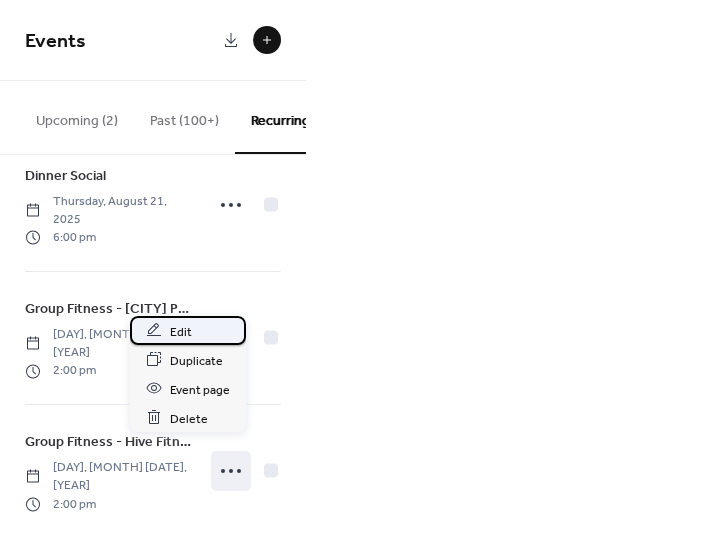 click on "Edit" at bounding box center [188, 330] 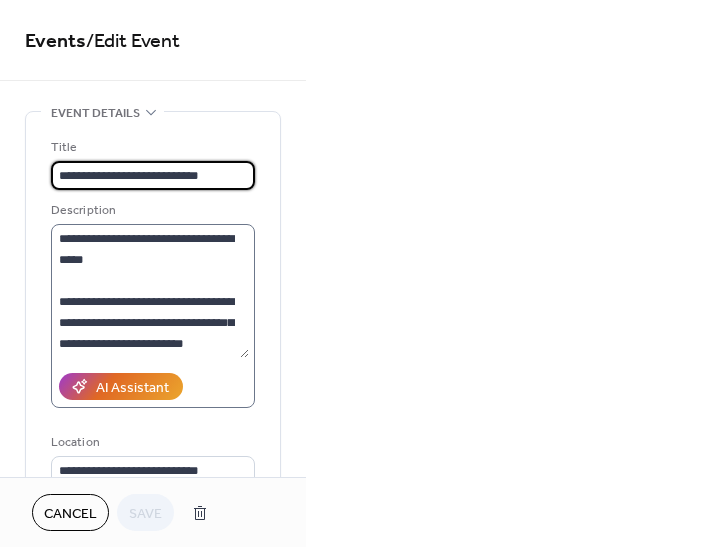 scroll, scrollTop: 357, scrollLeft: 0, axis: vertical 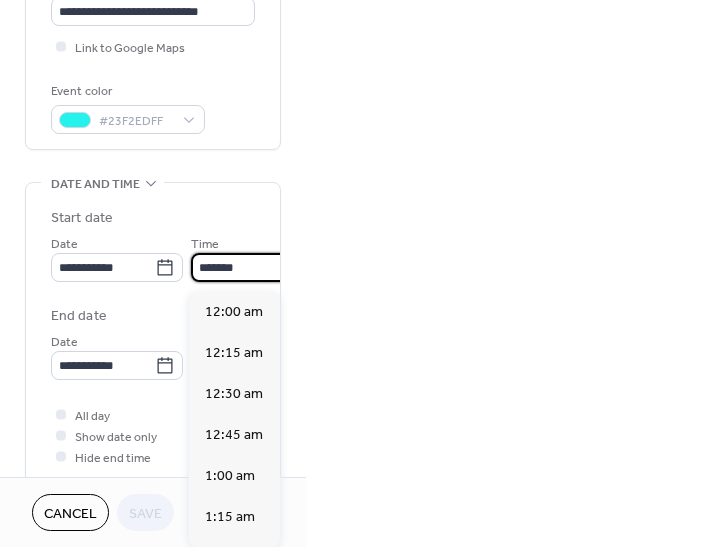 click on "*******" at bounding box center (246, 267) 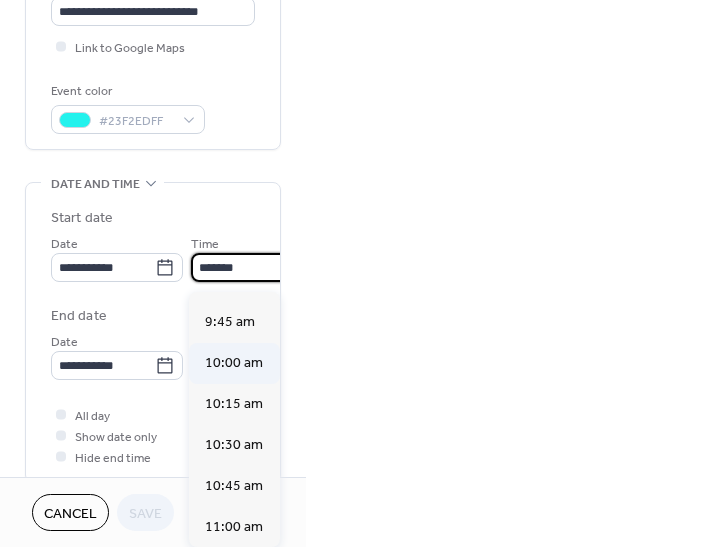 scroll, scrollTop: 1590, scrollLeft: 0, axis: vertical 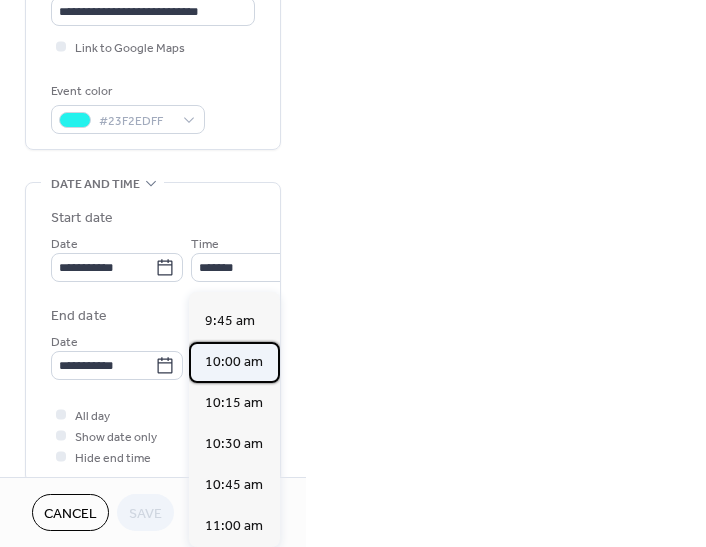 click on "10:00 am" at bounding box center [234, 362] 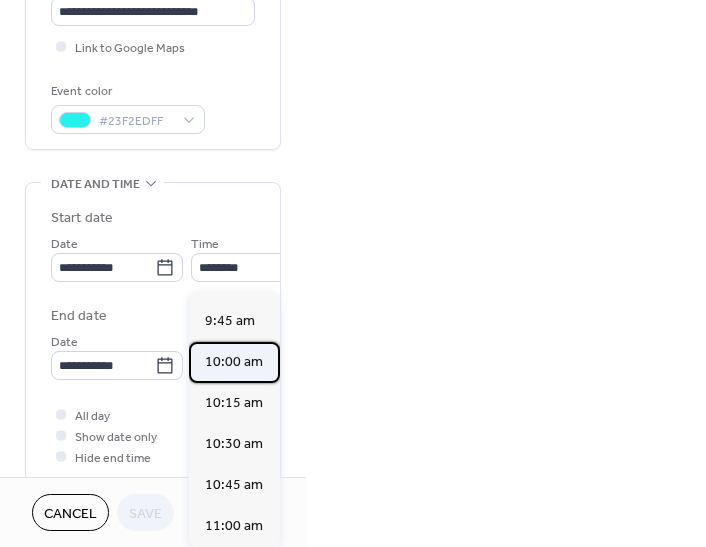 type on "********" 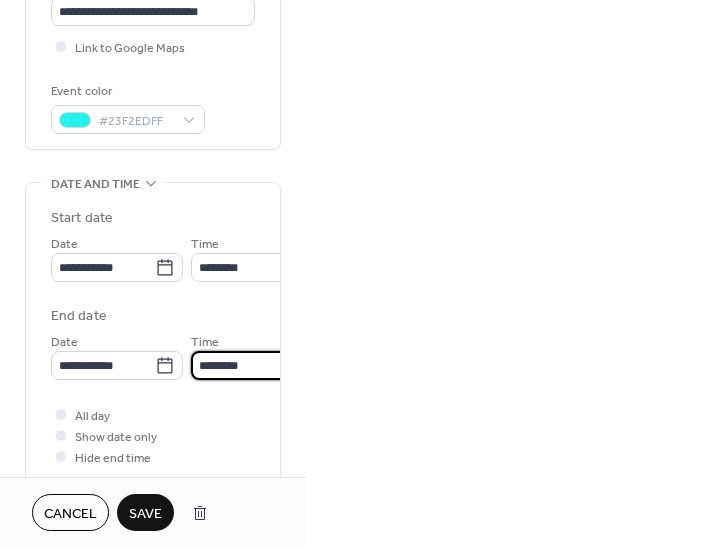 click on "********" at bounding box center [246, 365] 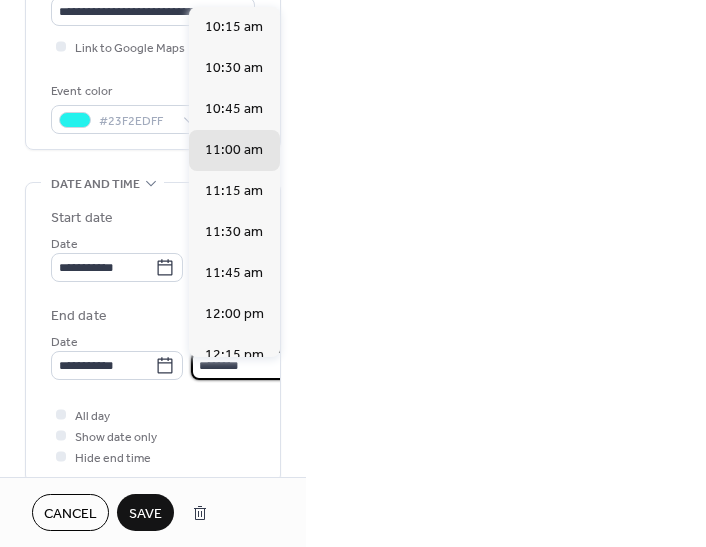 click on "**********" at bounding box center [153, 337] 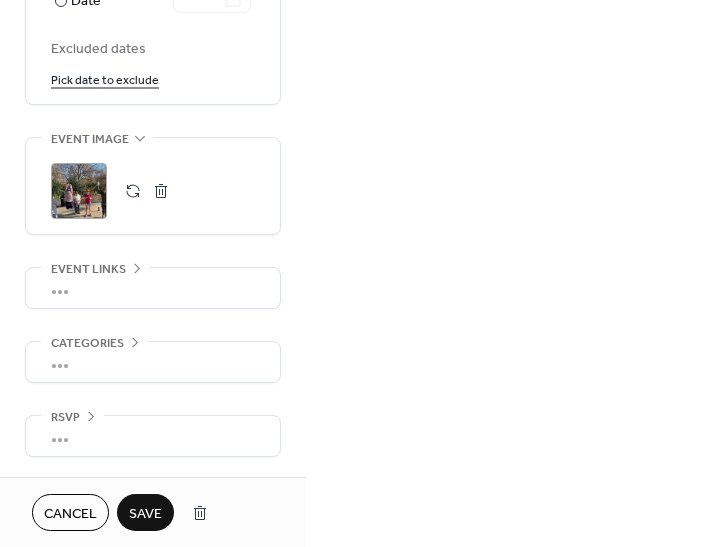 scroll, scrollTop: 1165, scrollLeft: 0, axis: vertical 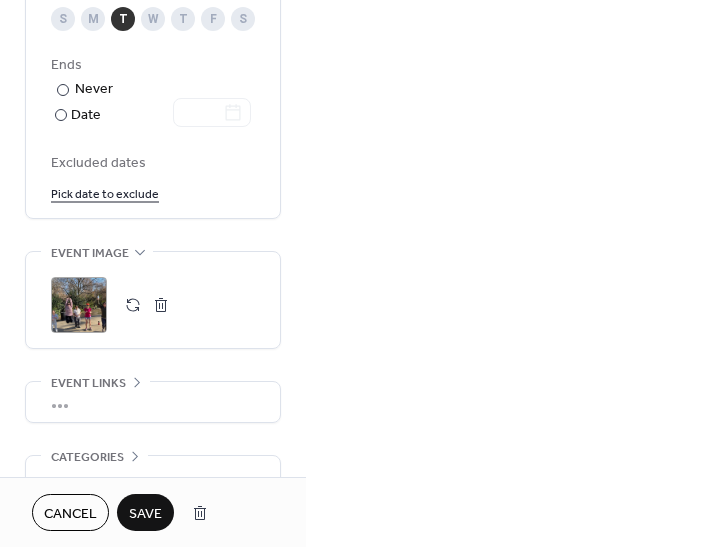 click on "Save" at bounding box center (145, 512) 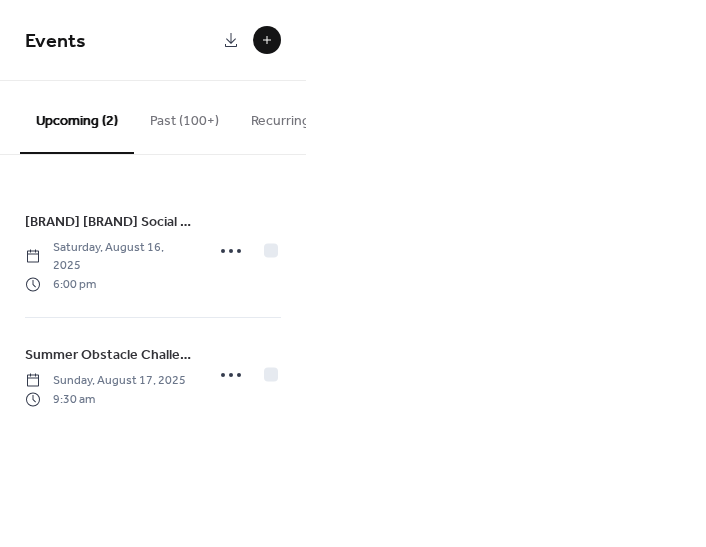 click on "Recurring (7)" at bounding box center [290, 116] 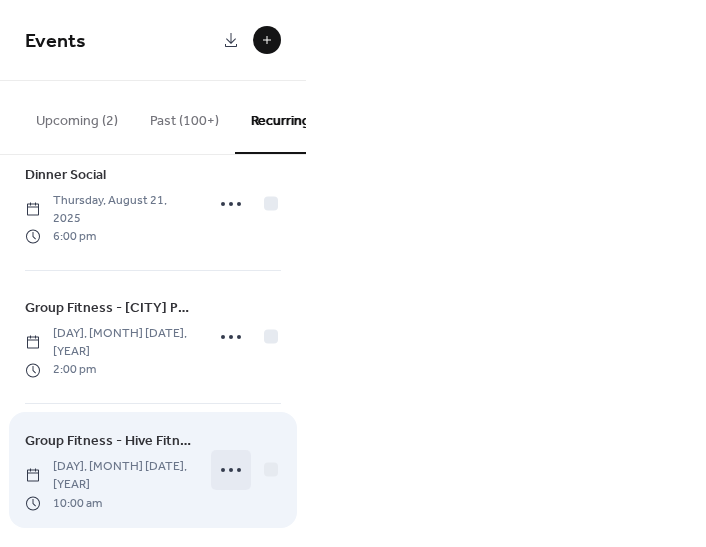 scroll, scrollTop: 579, scrollLeft: 0, axis: vertical 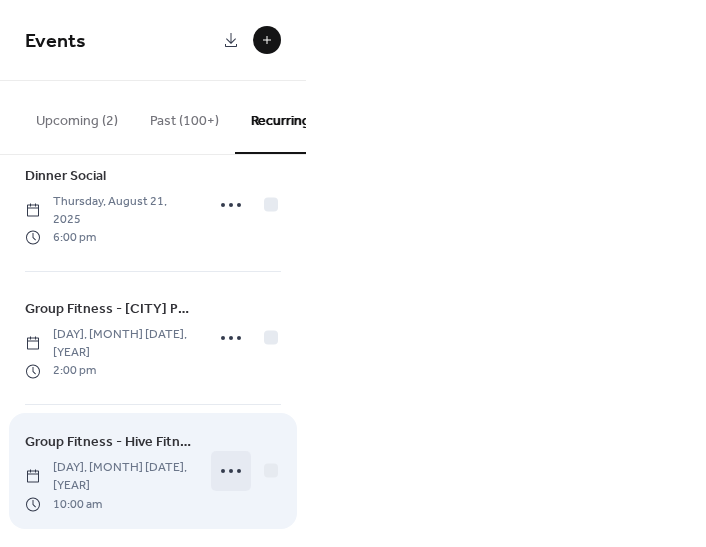 click 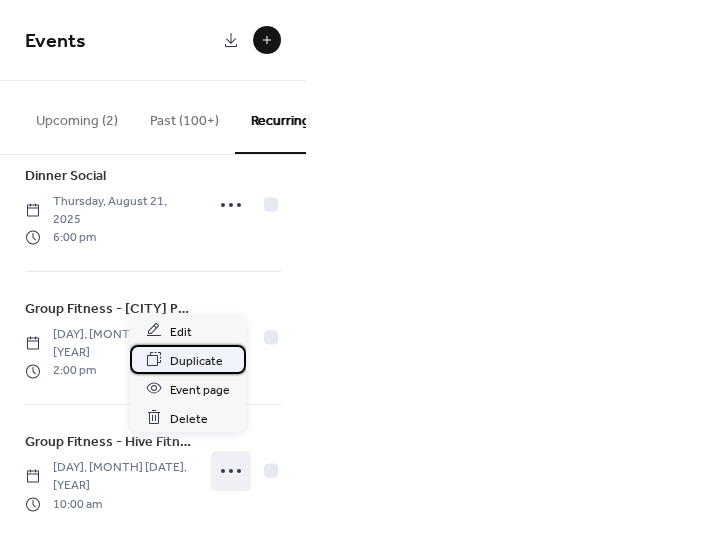click on "Duplicate" at bounding box center (196, 360) 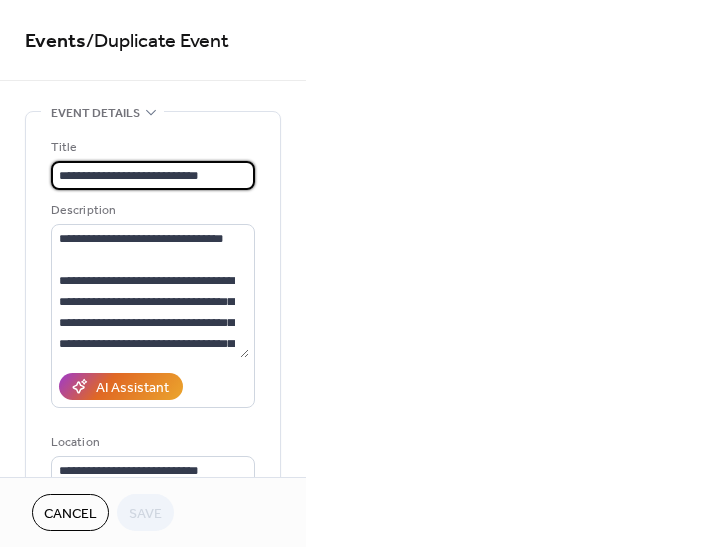 drag, startPoint x: 220, startPoint y: 170, endPoint x: 145, endPoint y: 172, distance: 75.026665 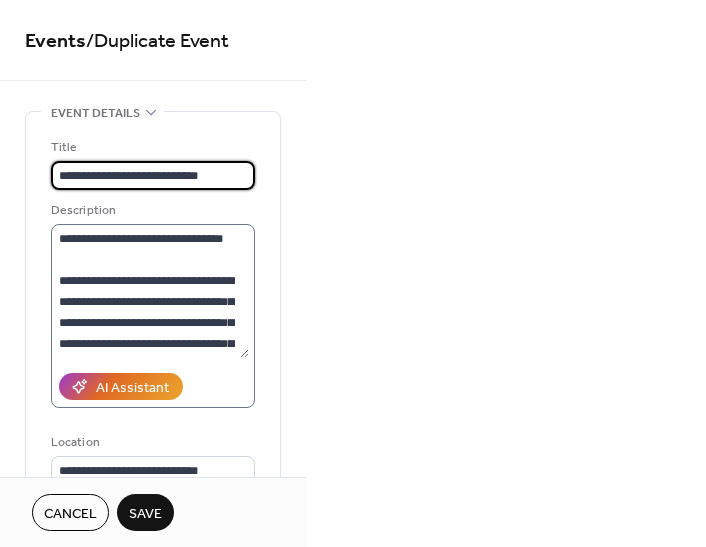 type on "**********" 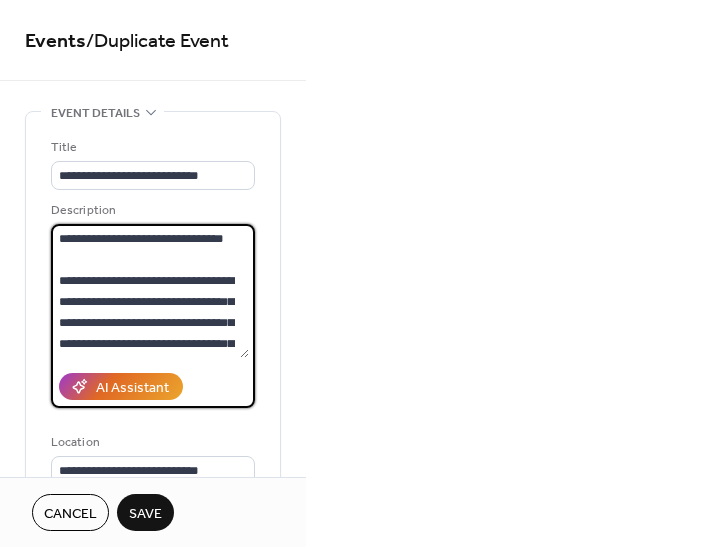 drag, startPoint x: 237, startPoint y: 240, endPoint x: 174, endPoint y: 238, distance: 63.03174 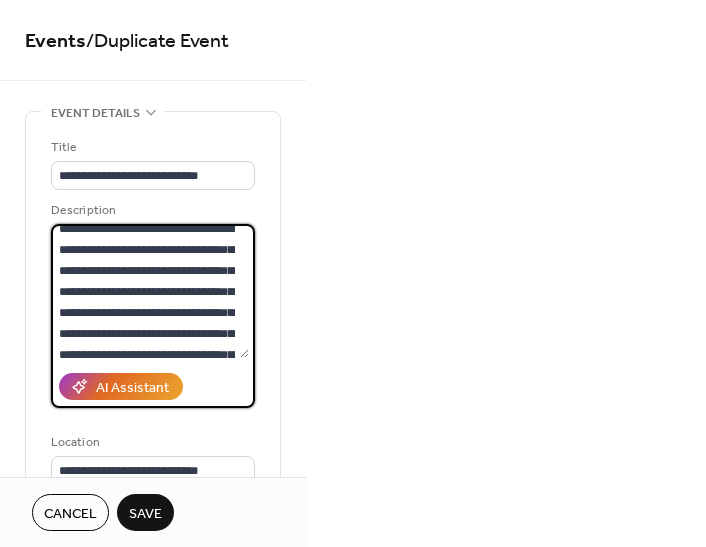 scroll, scrollTop: 0, scrollLeft: 0, axis: both 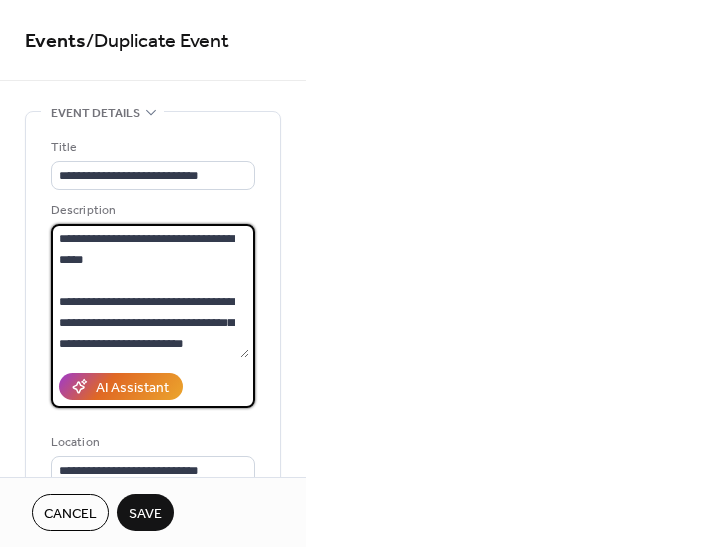 click on "**********" at bounding box center [150, 291] 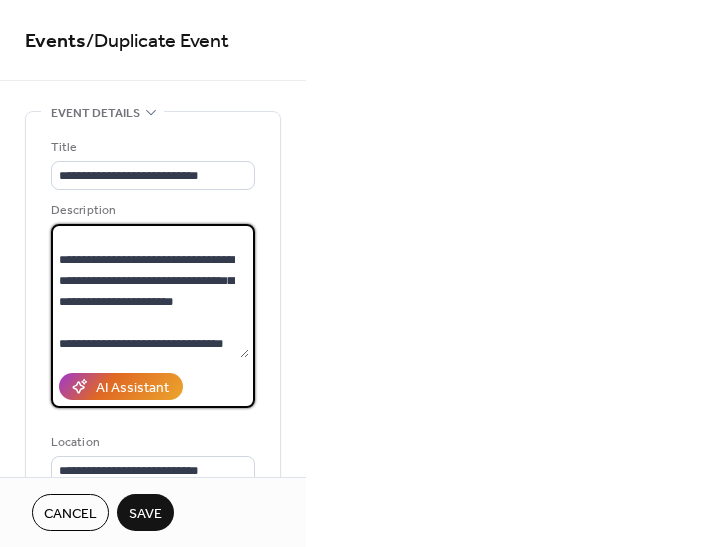 scroll, scrollTop: 378, scrollLeft: 0, axis: vertical 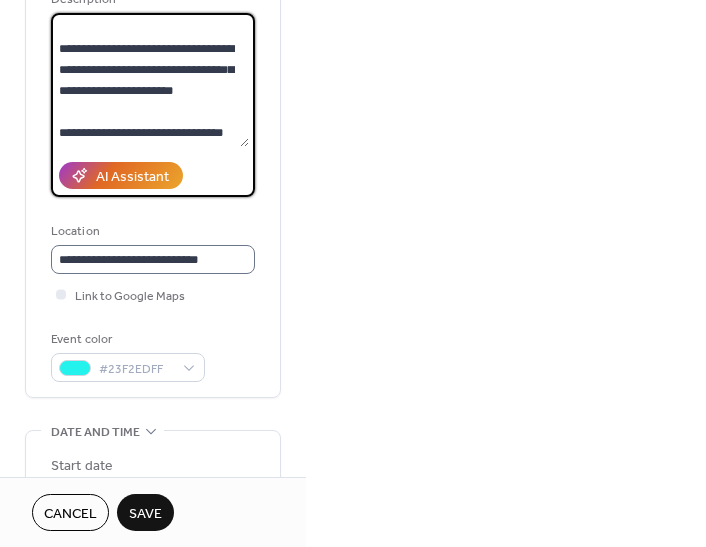 type on "**********" 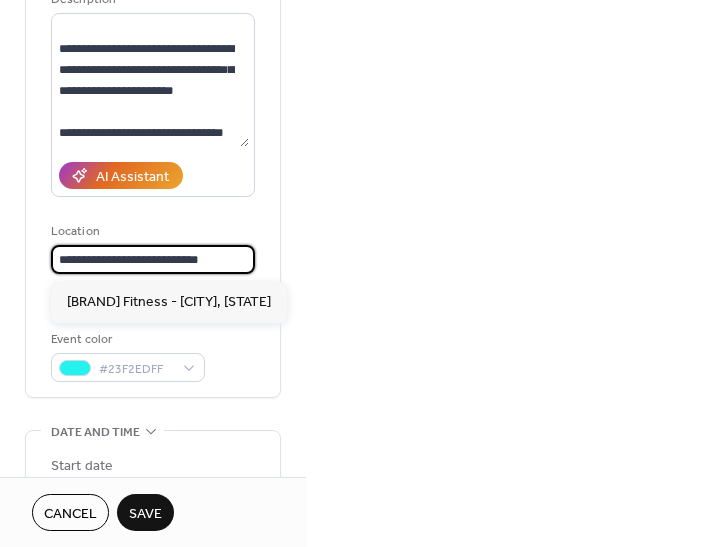 drag, startPoint x: 236, startPoint y: 262, endPoint x: 10, endPoint y: 261, distance: 226.00221 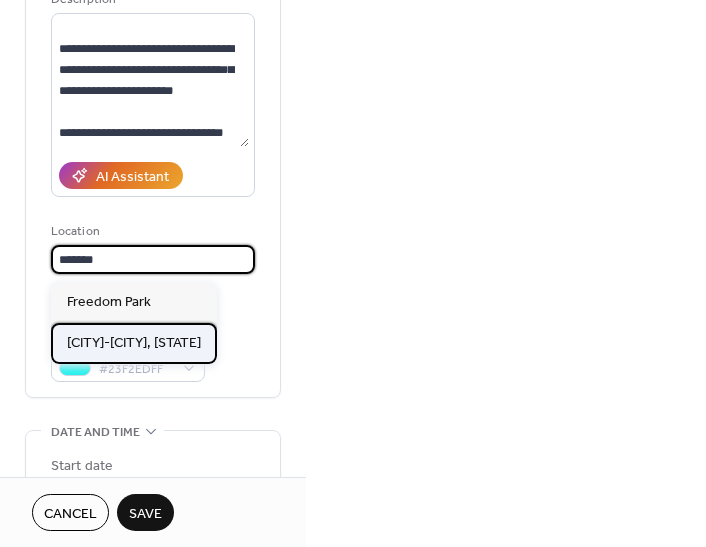 click on "Freedom Park- Charlotte, NC" at bounding box center (134, 343) 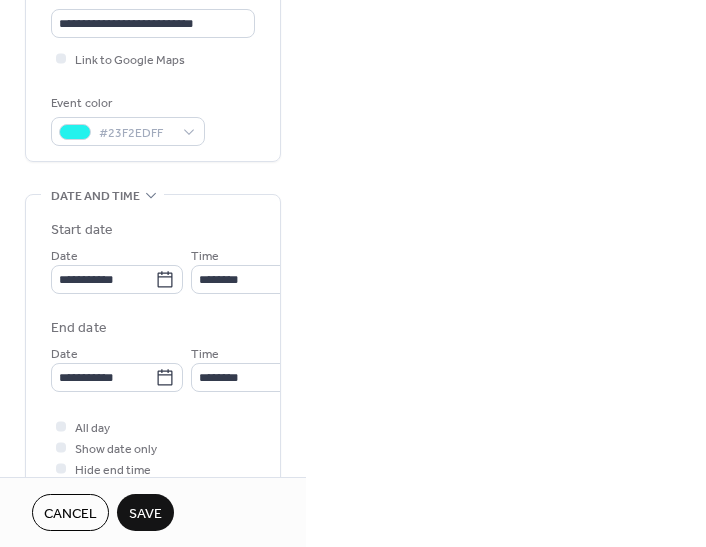 scroll, scrollTop: 474, scrollLeft: 0, axis: vertical 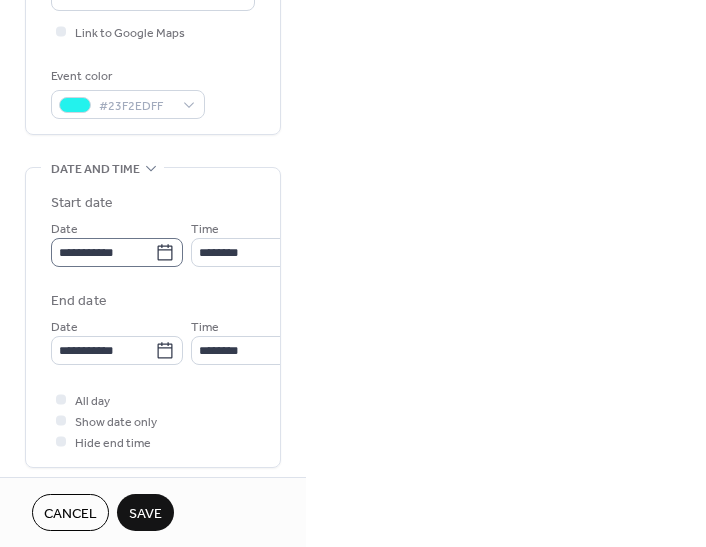 click 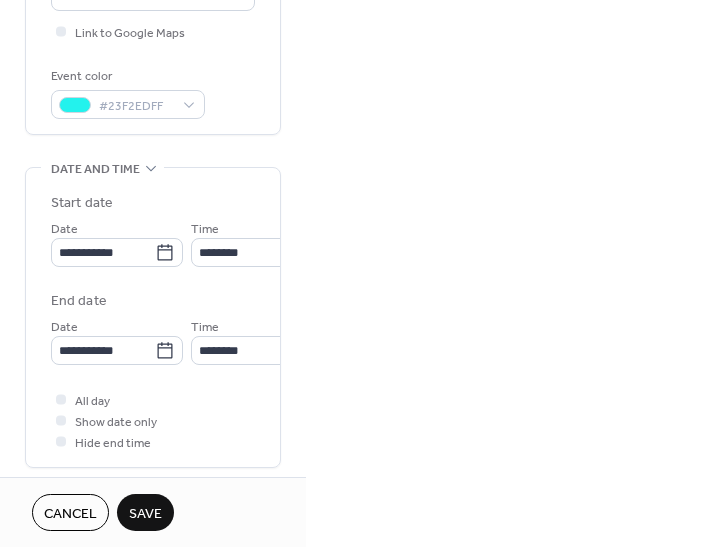 click on "Start date" at bounding box center (176, 203) 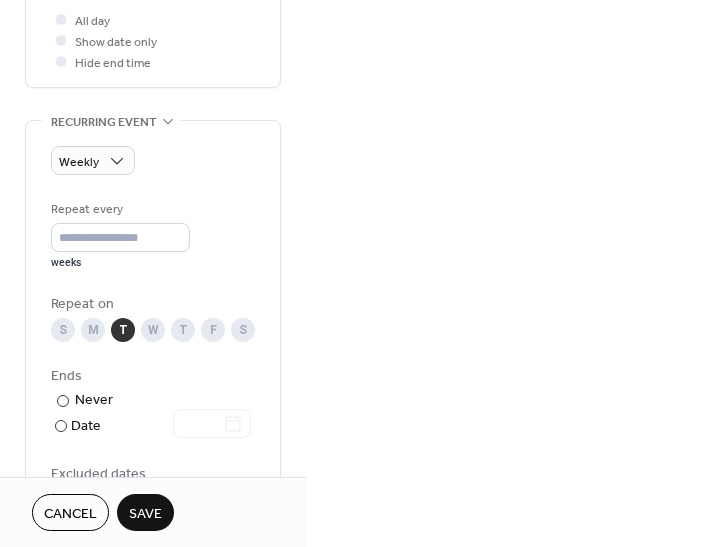 scroll, scrollTop: 859, scrollLeft: 0, axis: vertical 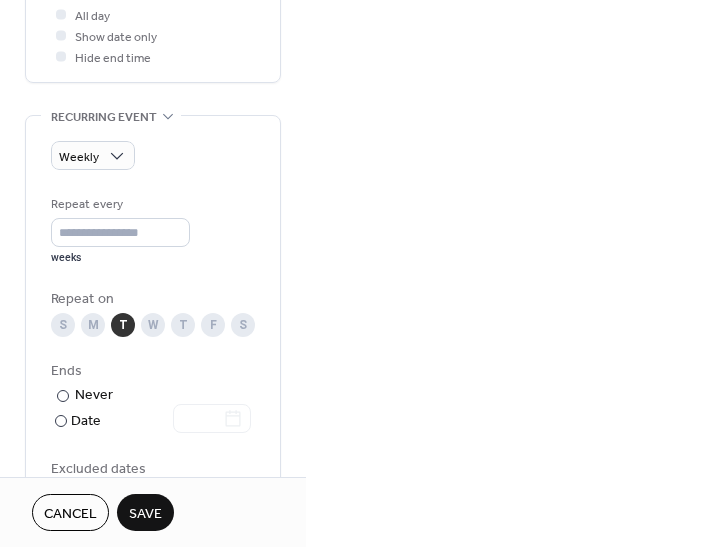 click on "T" at bounding box center [183, 325] 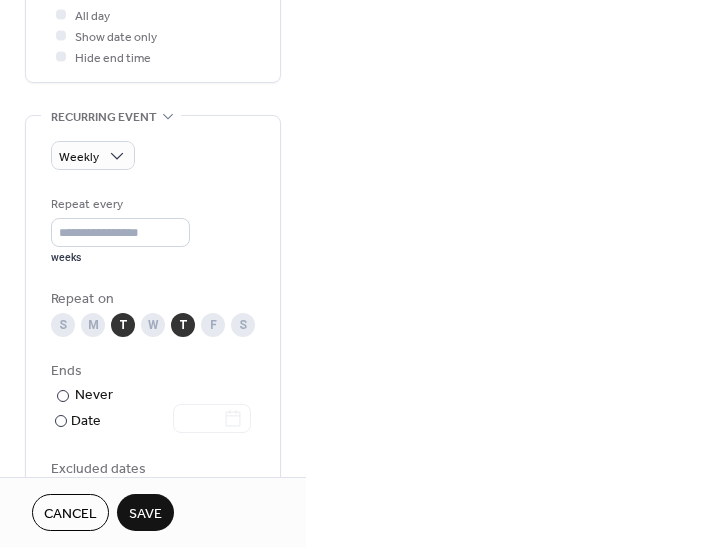 click on "T" at bounding box center [123, 325] 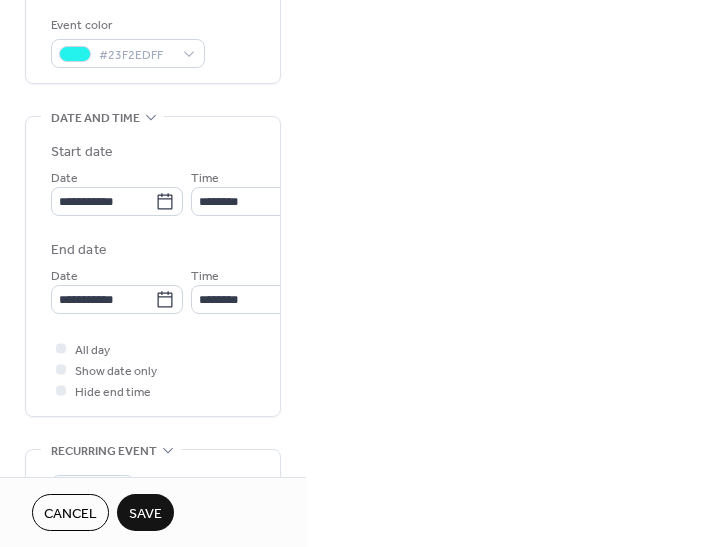scroll, scrollTop: 509, scrollLeft: 0, axis: vertical 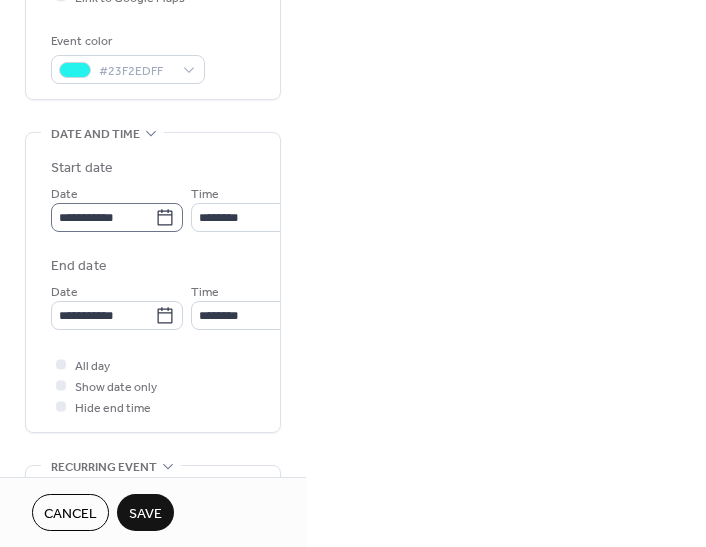 click 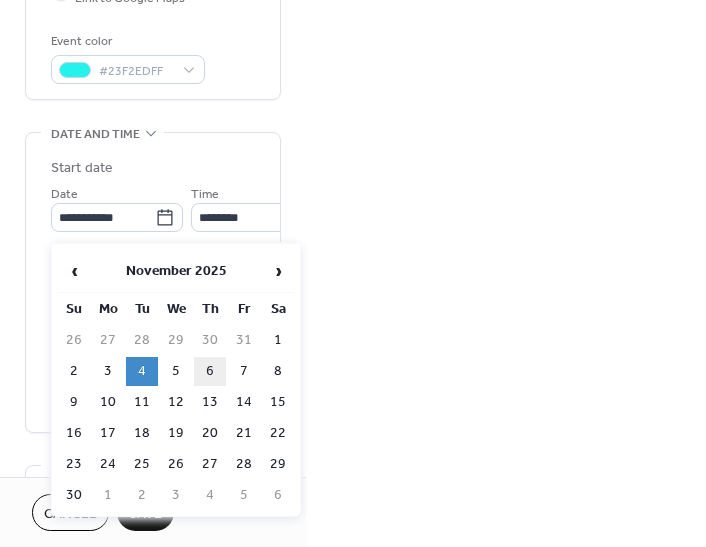 click on "6" at bounding box center [210, 371] 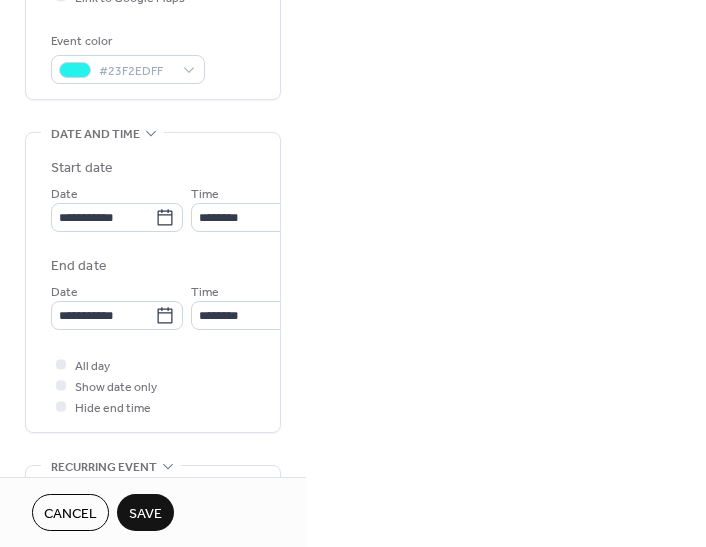 click on "**********" at bounding box center (153, 244) 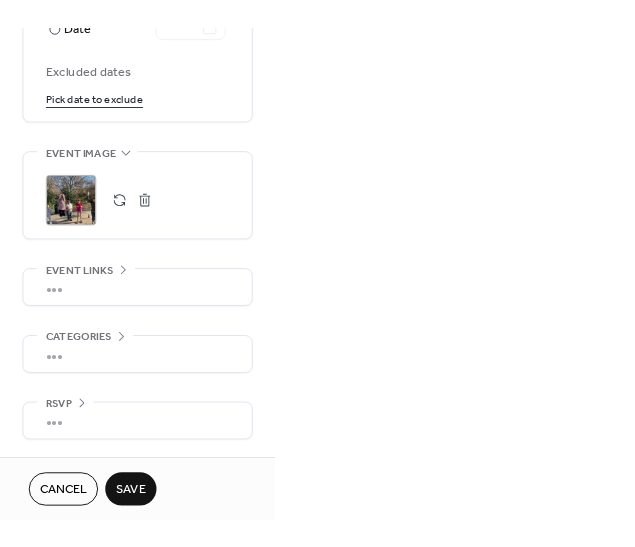 scroll, scrollTop: 1291, scrollLeft: 0, axis: vertical 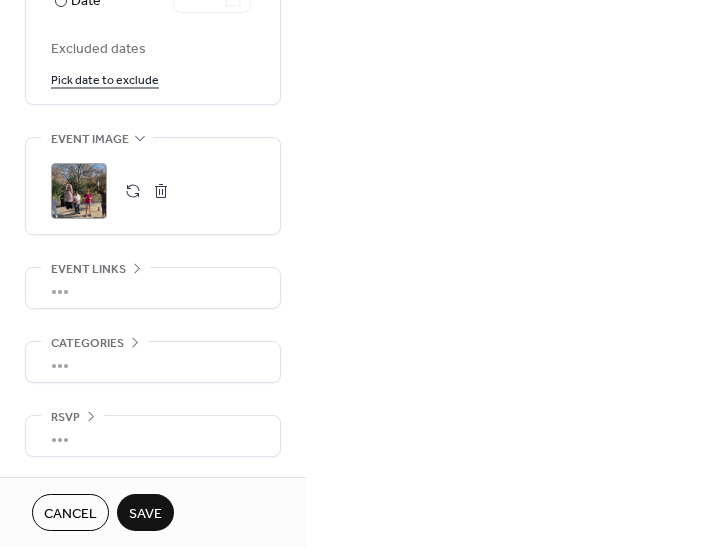 click on "Save" at bounding box center (145, 514) 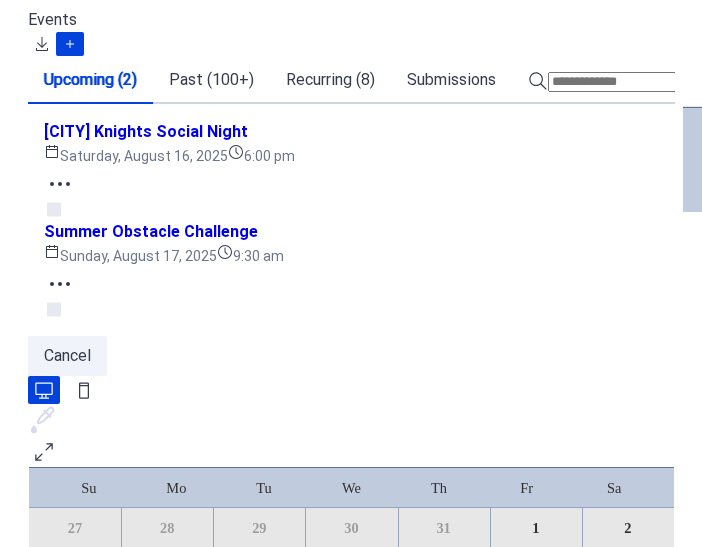 scroll, scrollTop: 0, scrollLeft: 0, axis: both 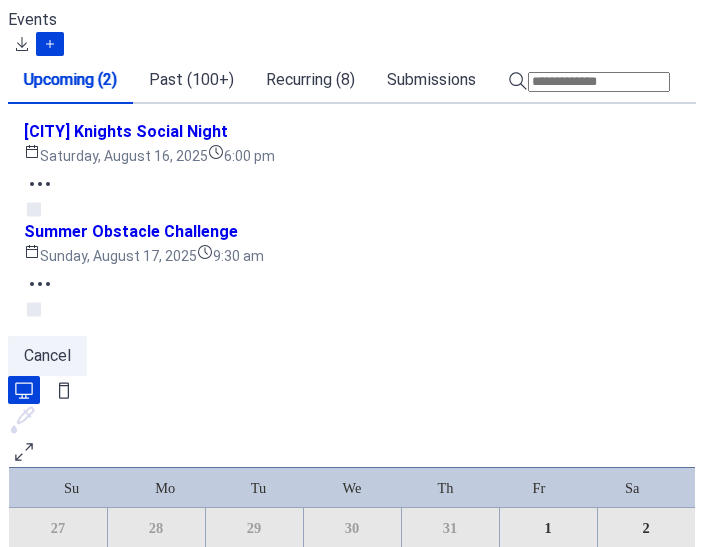 click on "Recurring (8)" at bounding box center [310, 80] 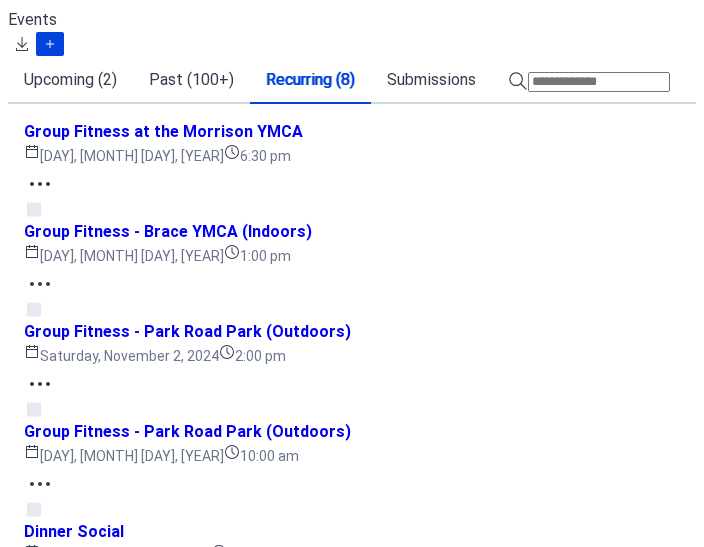 scroll, scrollTop: 658, scrollLeft: 0, axis: vertical 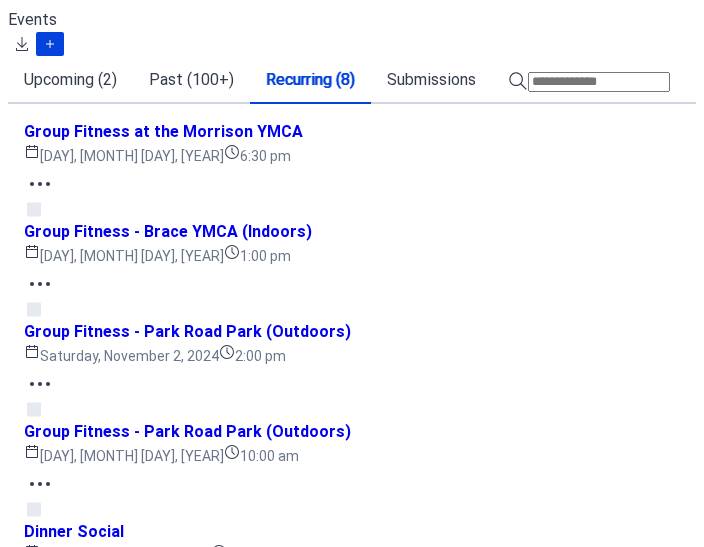 click 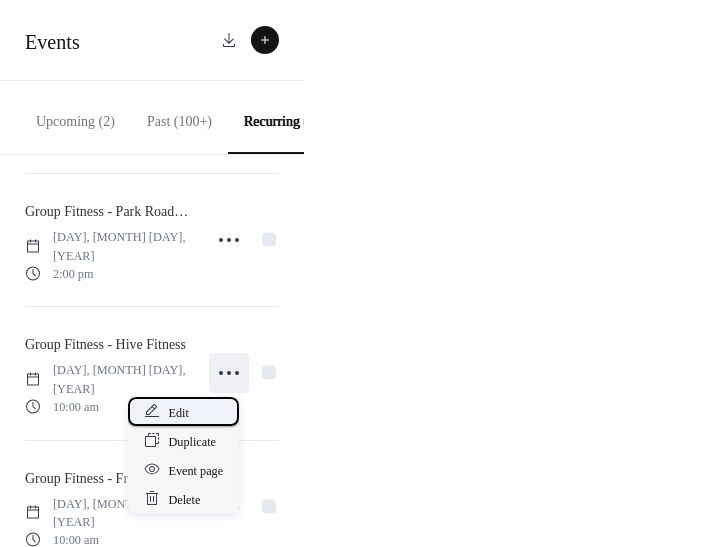 click on "Edit" at bounding box center [183, 411] 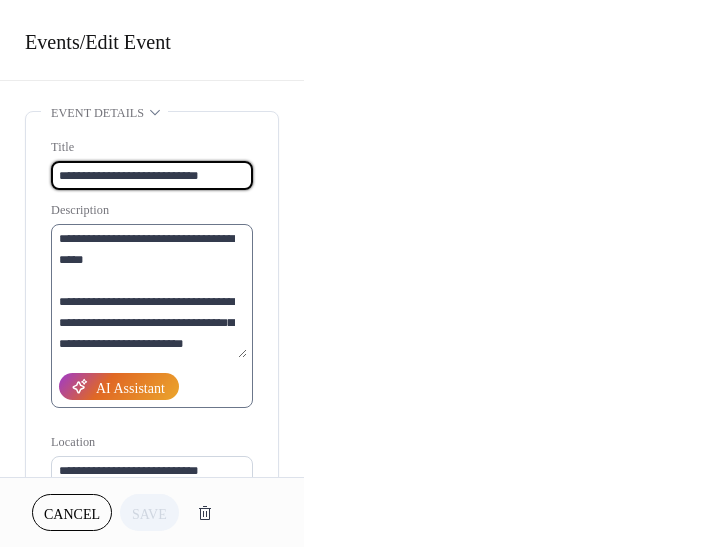 scroll, scrollTop: 344, scrollLeft: 0, axis: vertical 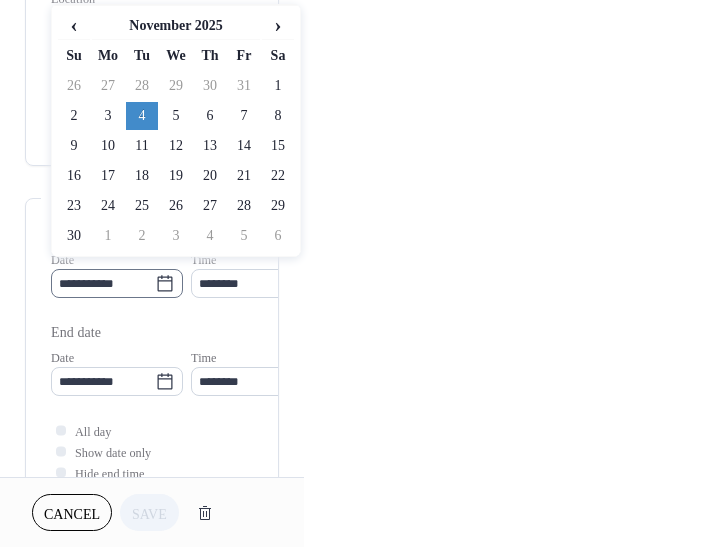 click 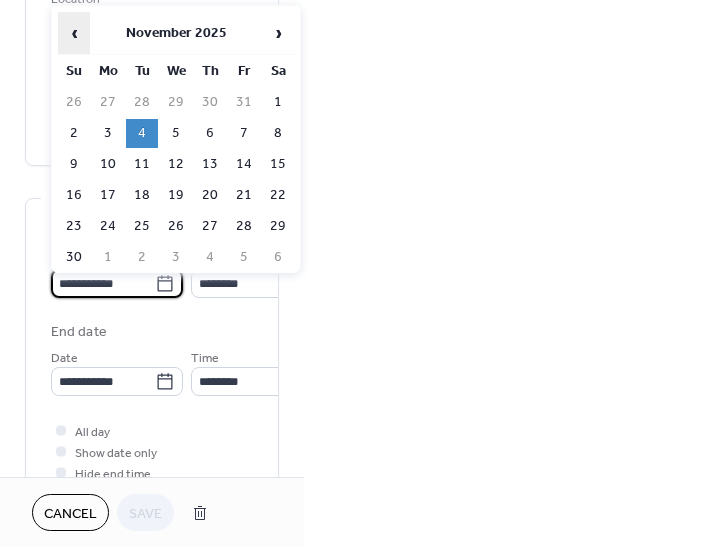 click on "‹" at bounding box center (74, 33) 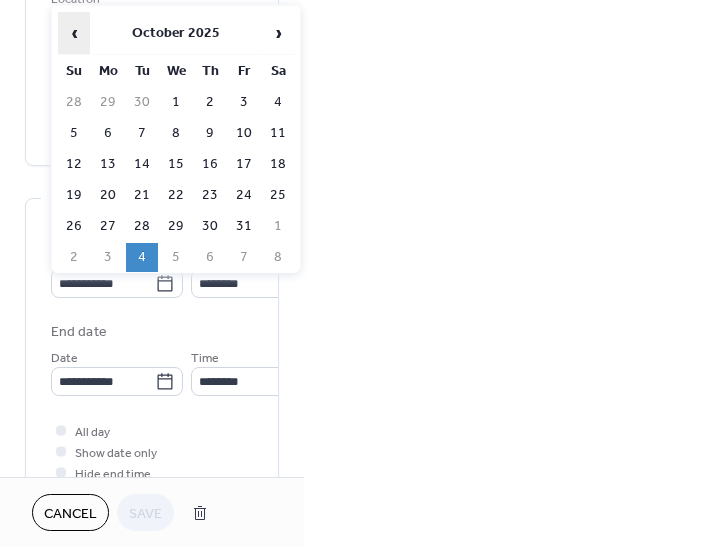 click on "‹" at bounding box center (74, 33) 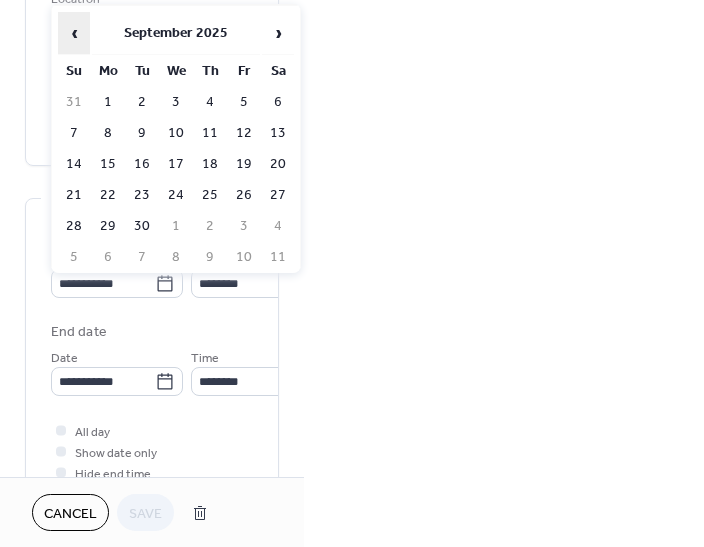click on "‹" at bounding box center [74, 33] 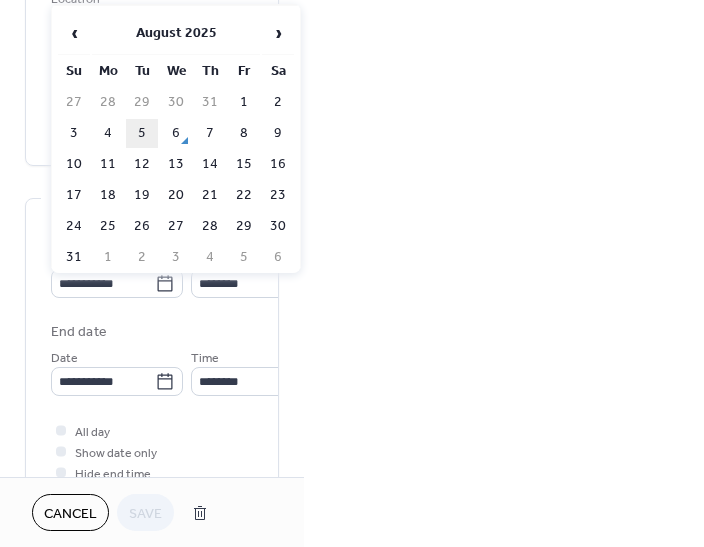click on "5" at bounding box center (142, 133) 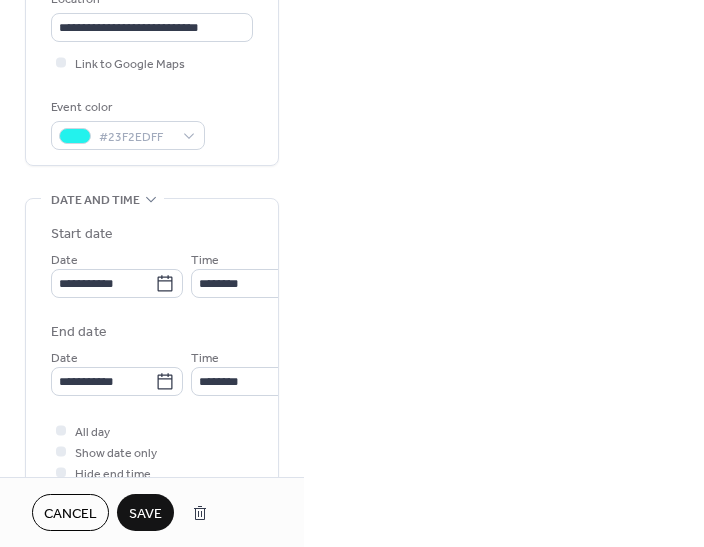 click on "Save" at bounding box center [145, 514] 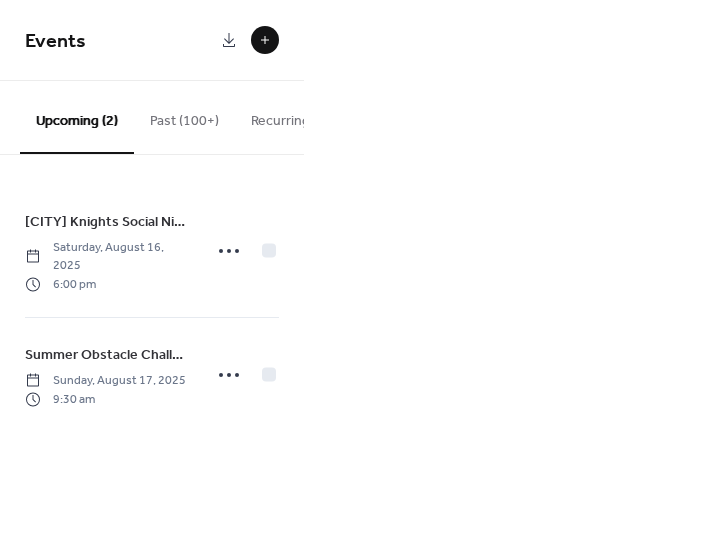 click on "Recurring (8)" at bounding box center [290, 116] 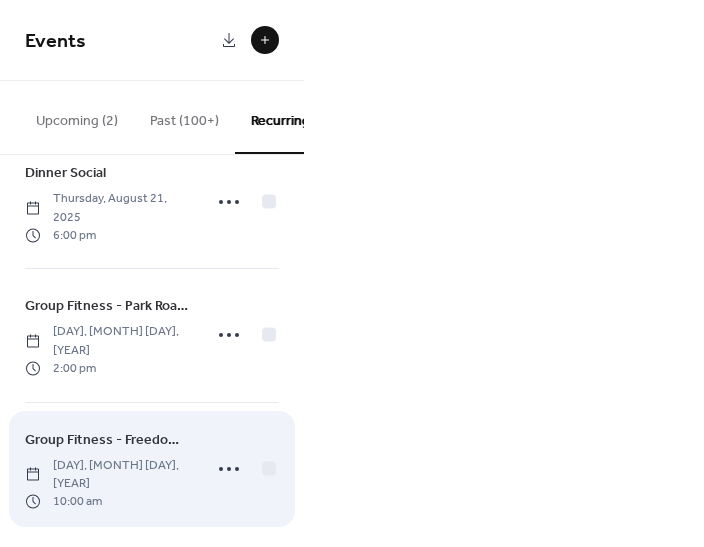 scroll, scrollTop: 693, scrollLeft: 0, axis: vertical 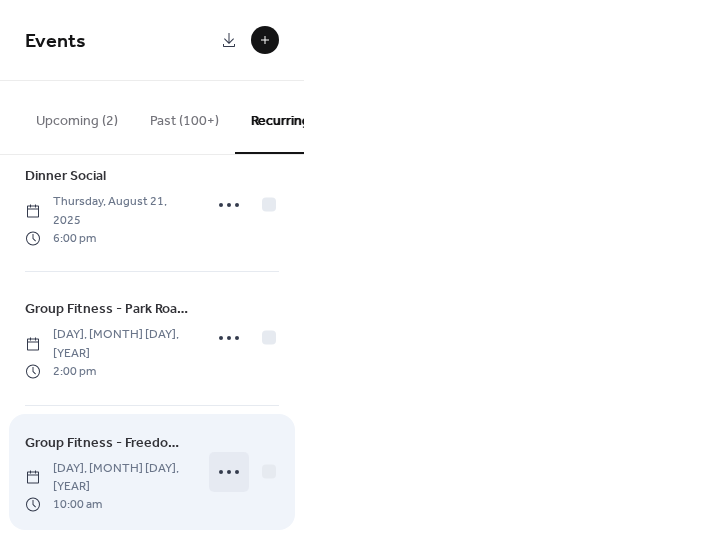 click 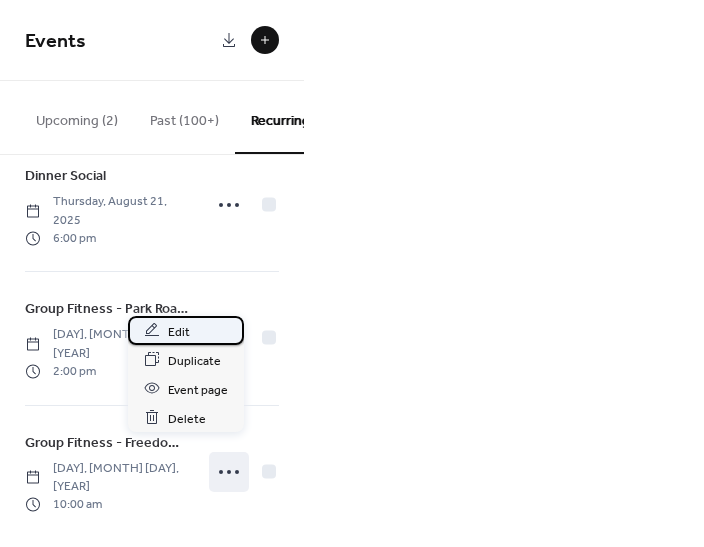click on "Edit" at bounding box center [186, 330] 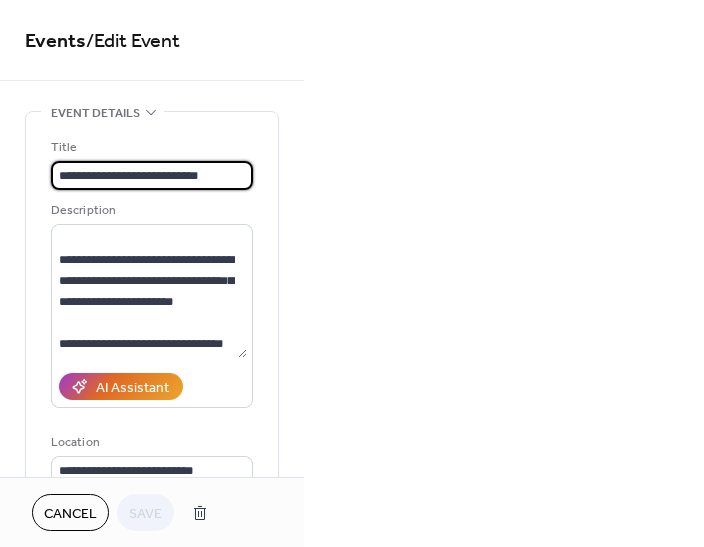 scroll, scrollTop: 378, scrollLeft: 0, axis: vertical 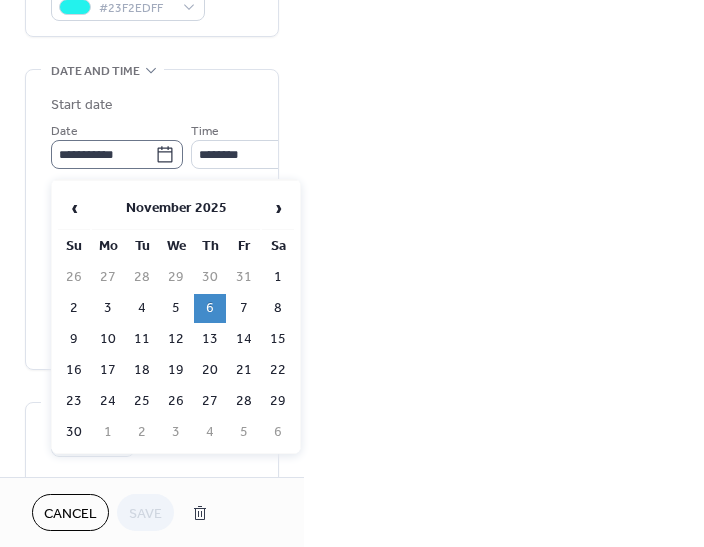 click 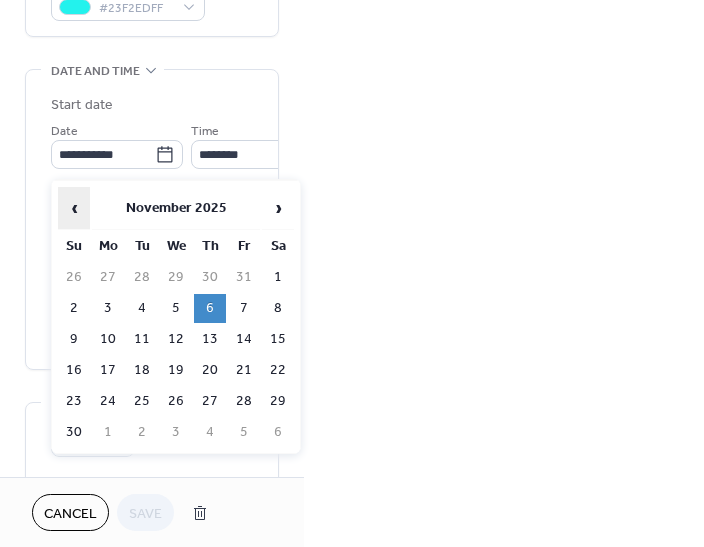 click on "‹" at bounding box center [74, 208] 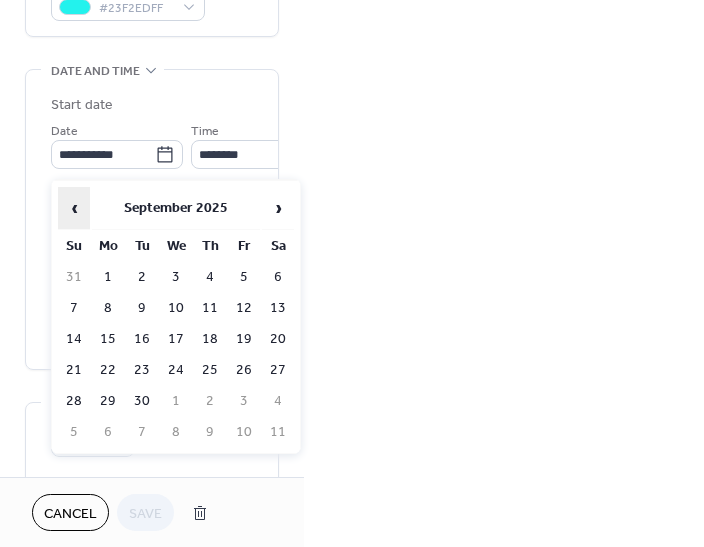 click on "‹" at bounding box center [74, 208] 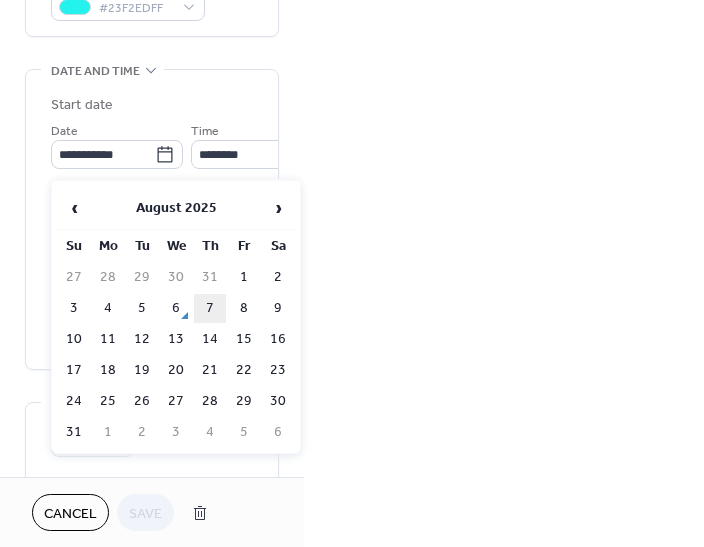 click on "7" at bounding box center [210, 308] 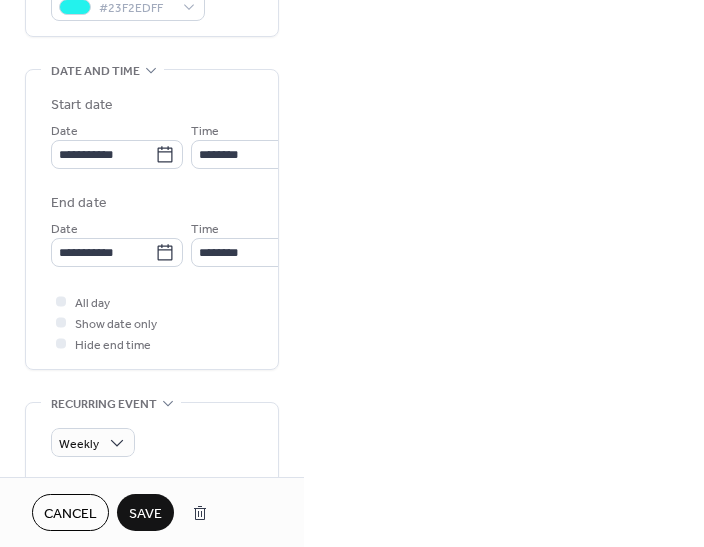 type on "**********" 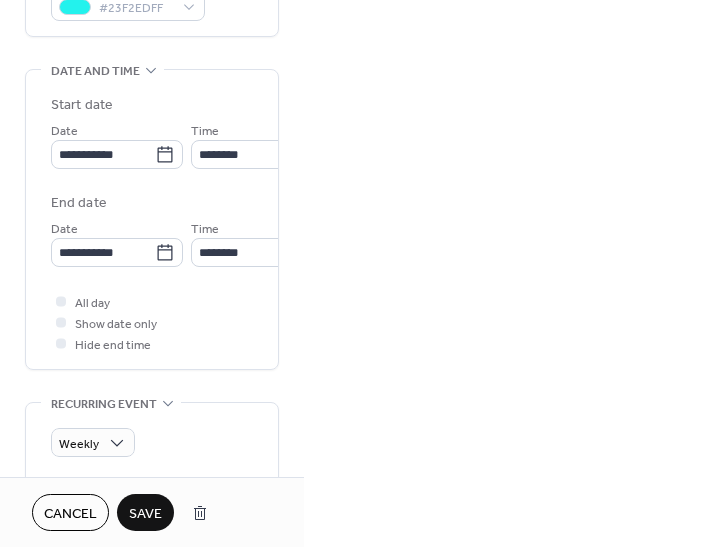 click on "Save" at bounding box center [145, 514] 